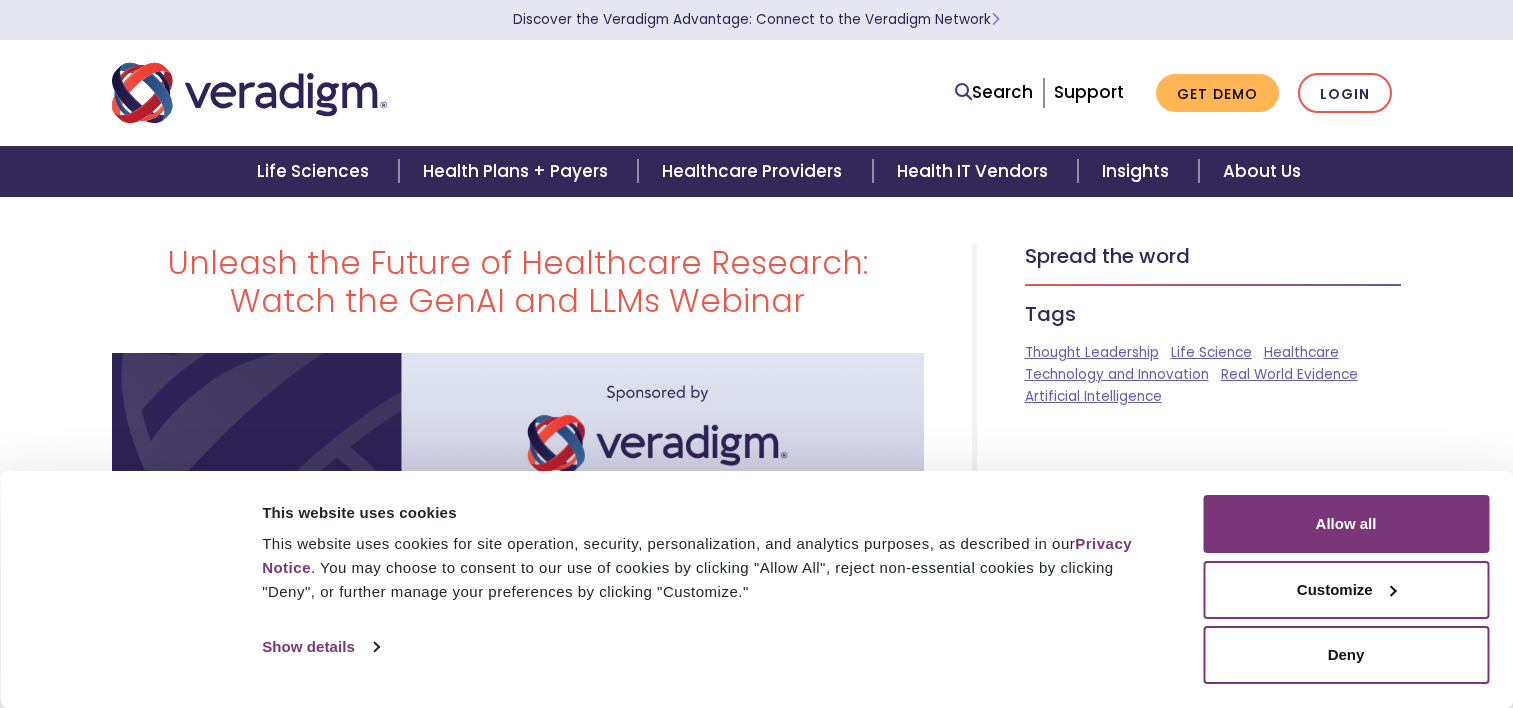 scroll, scrollTop: 600, scrollLeft: 0, axis: vertical 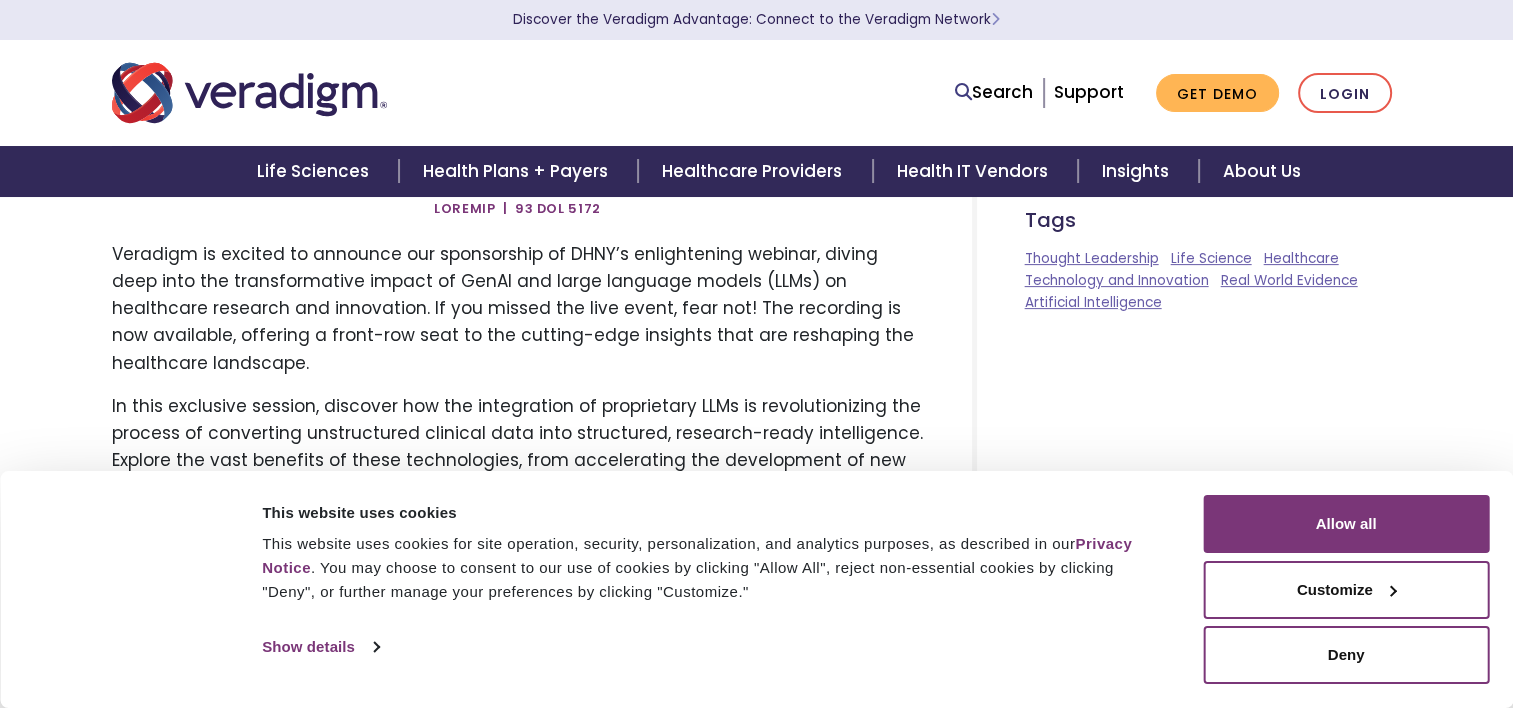click on "Allow all" at bounding box center [1346, 524] 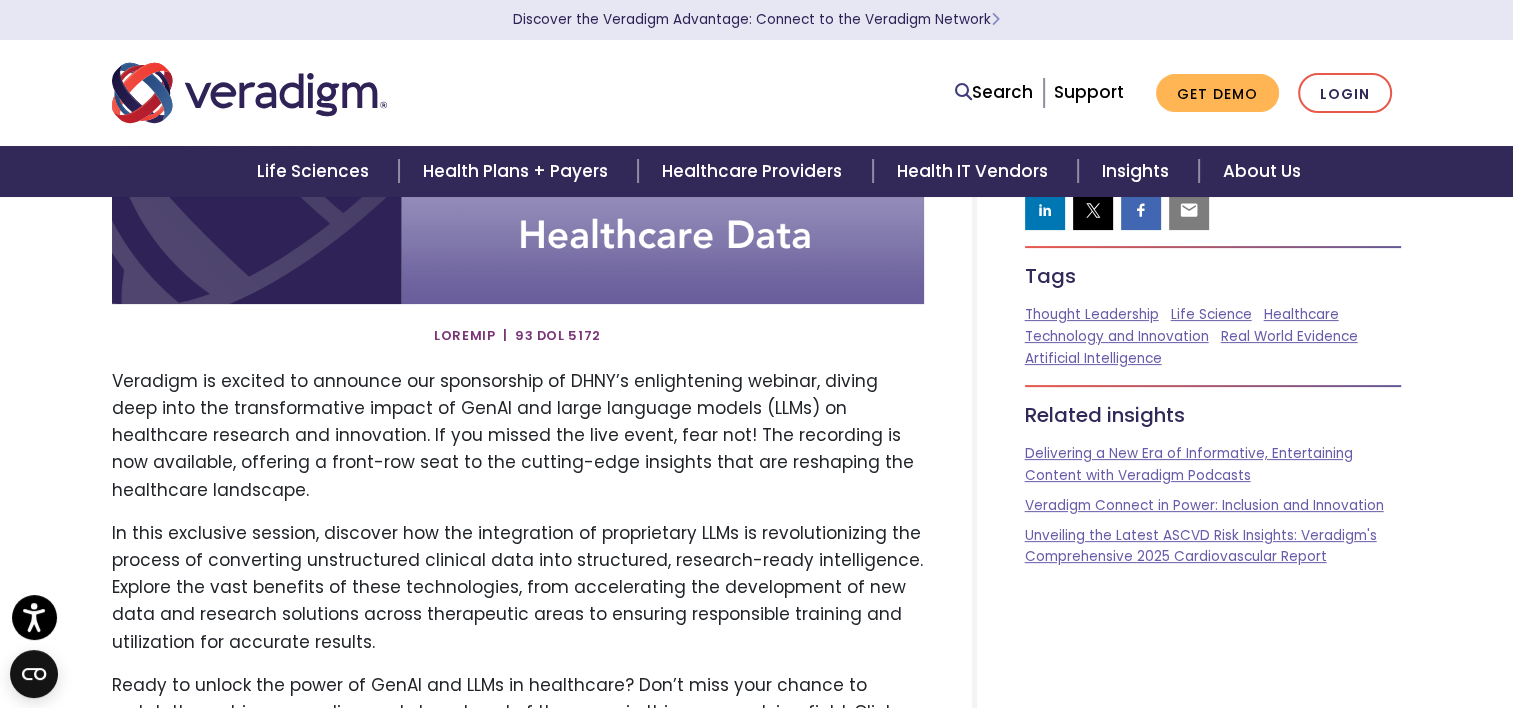 scroll, scrollTop: 0, scrollLeft: 0, axis: both 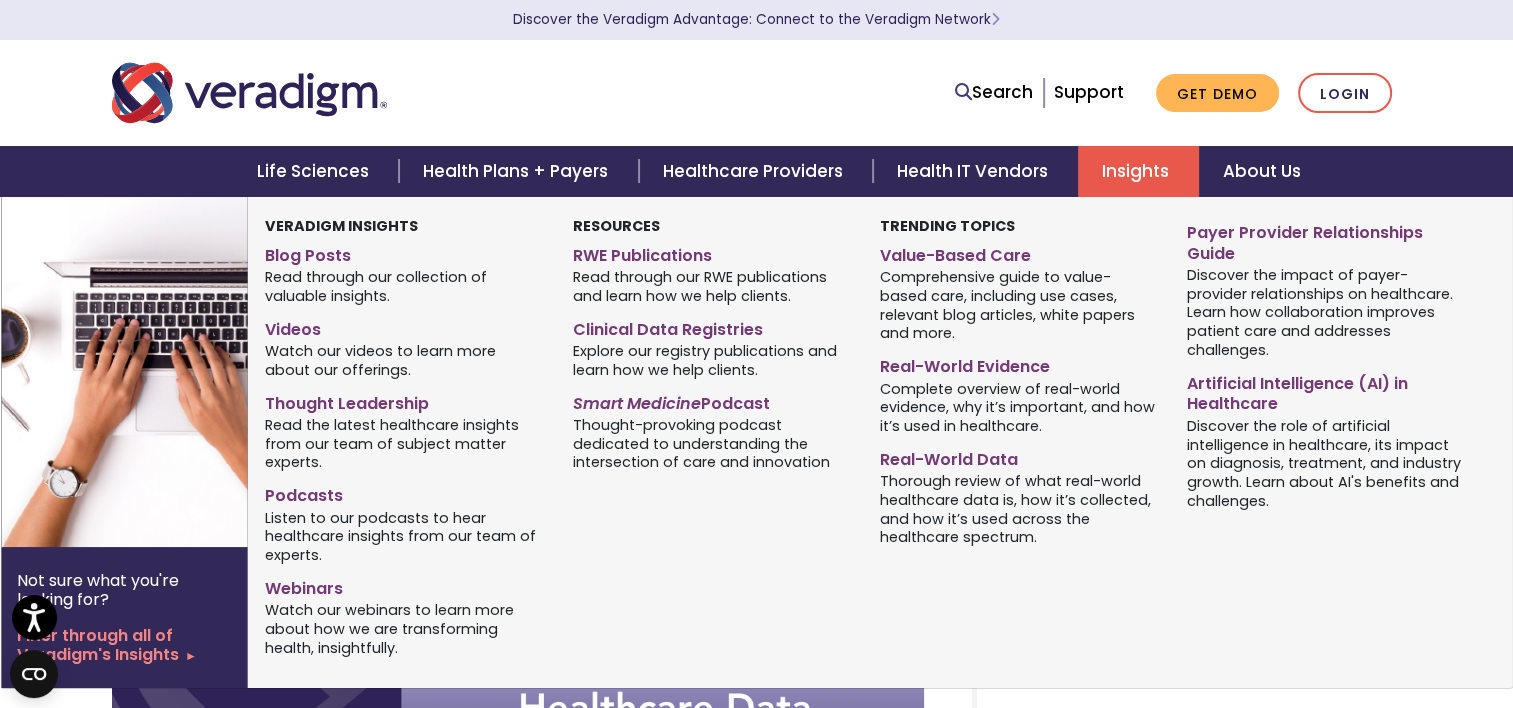 click on "Insights" at bounding box center [1138, 171] 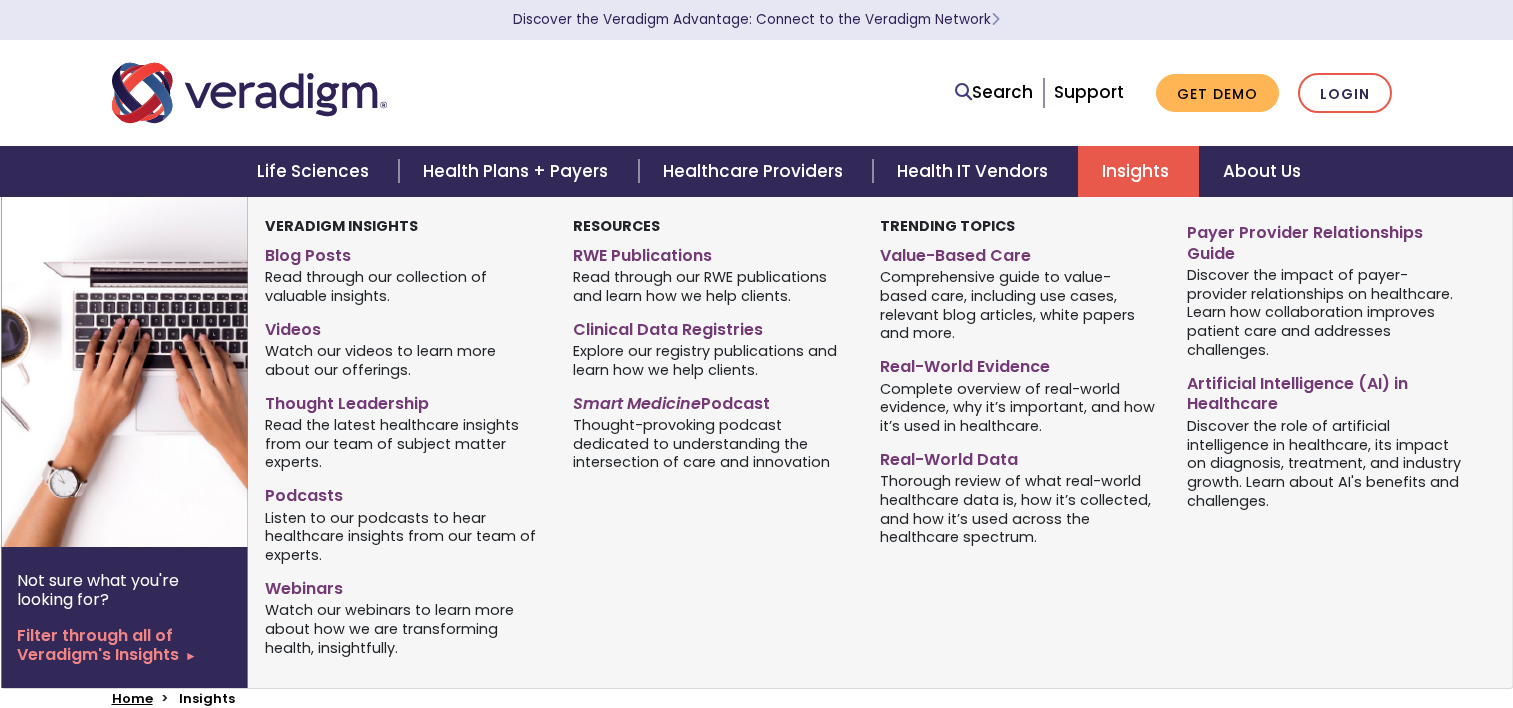scroll, scrollTop: 0, scrollLeft: 0, axis: both 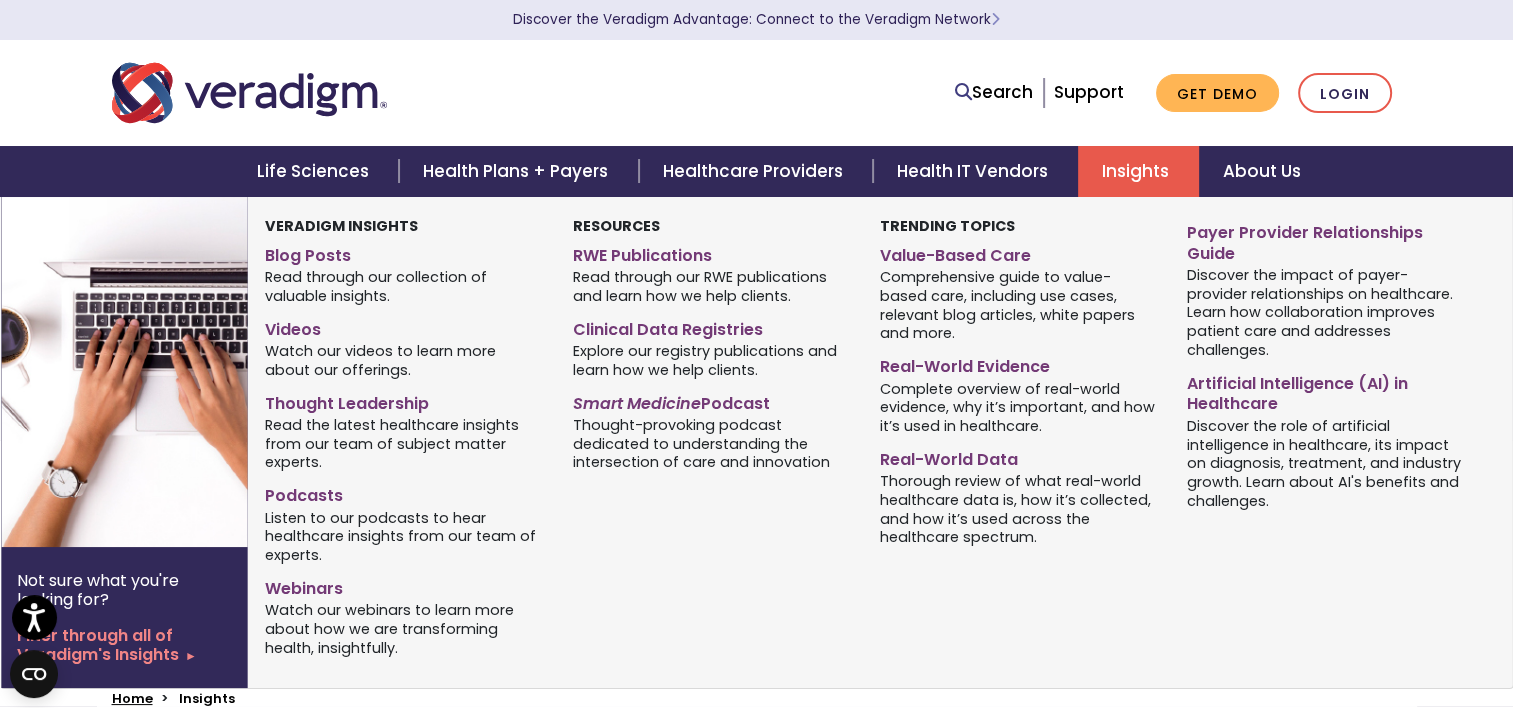 click on "Insights" at bounding box center [1138, 171] 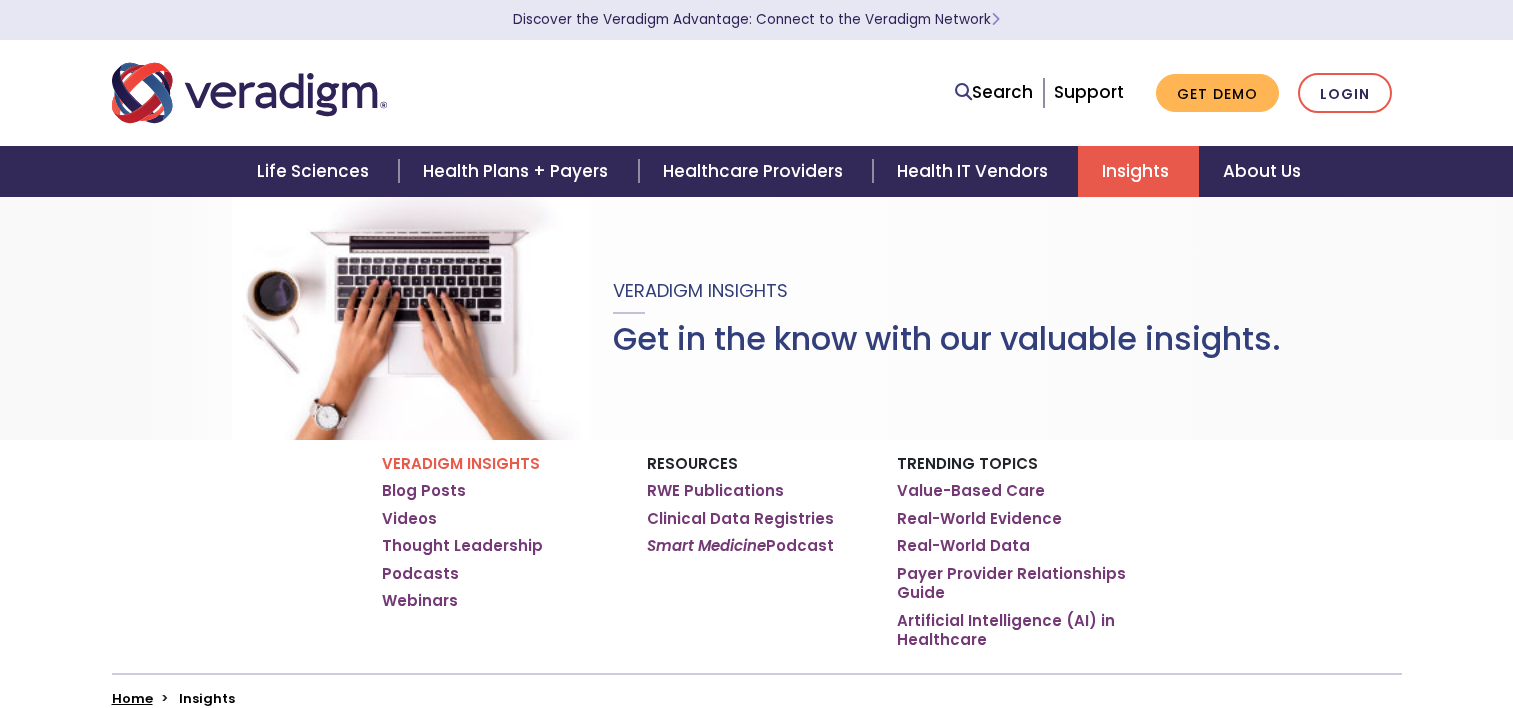 scroll, scrollTop: 0, scrollLeft: 0, axis: both 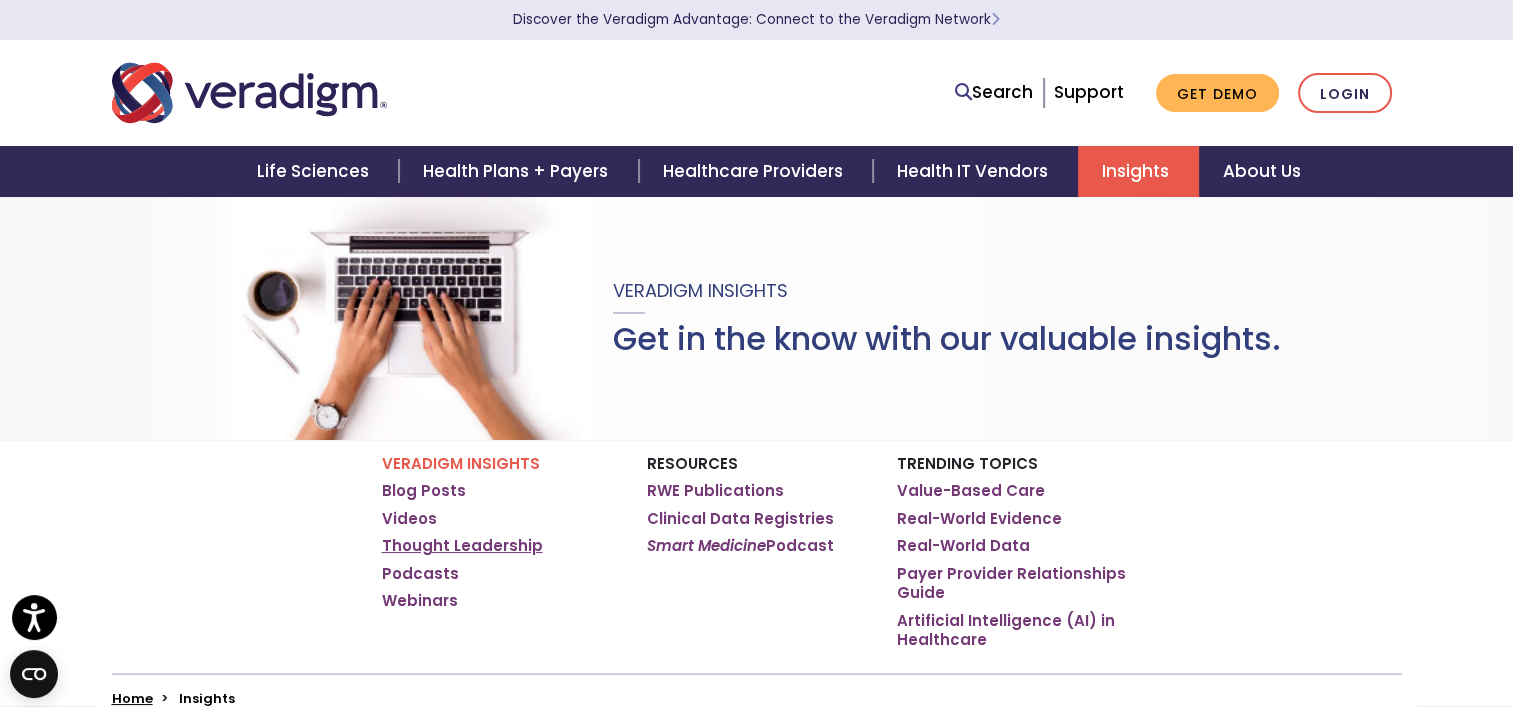 click on "Thought Leadership" at bounding box center (462, 546) 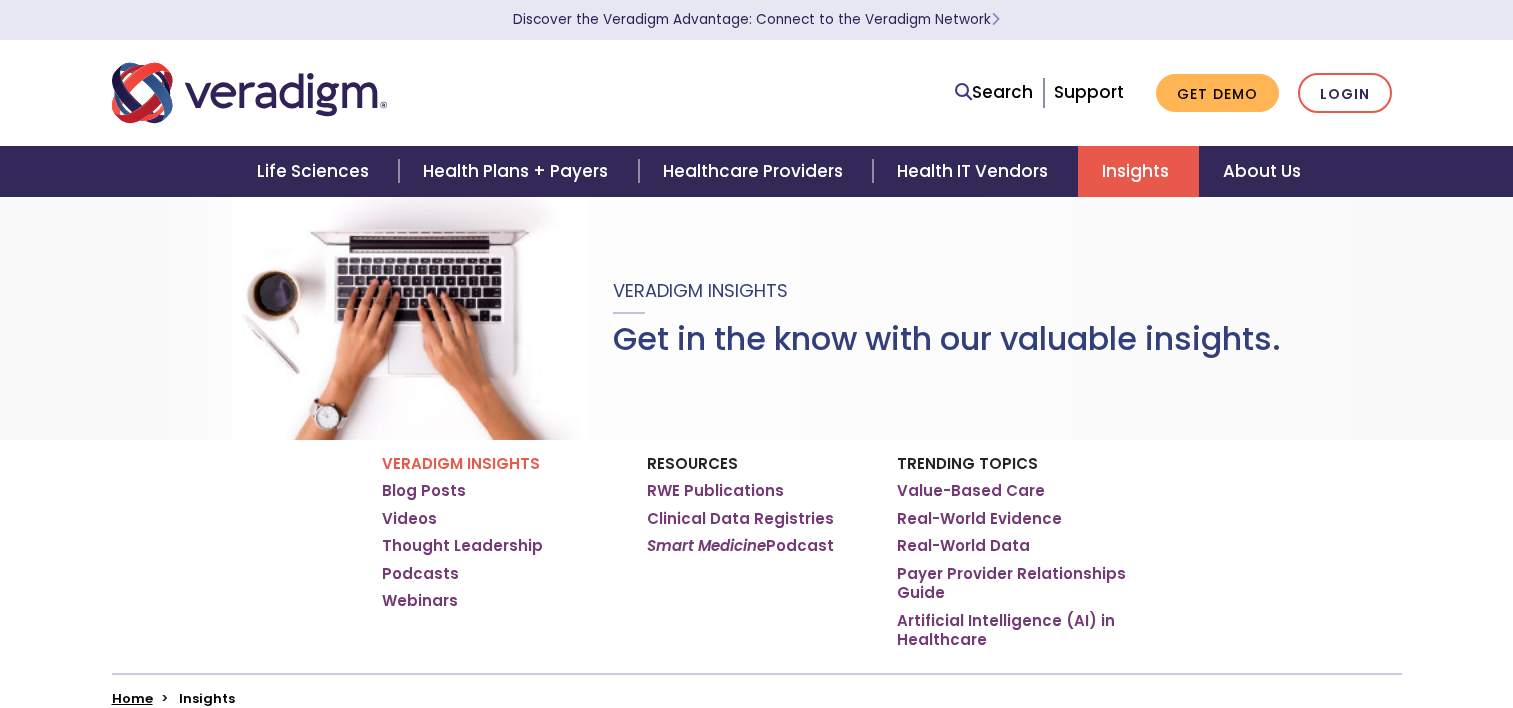 scroll, scrollTop: 0, scrollLeft: 0, axis: both 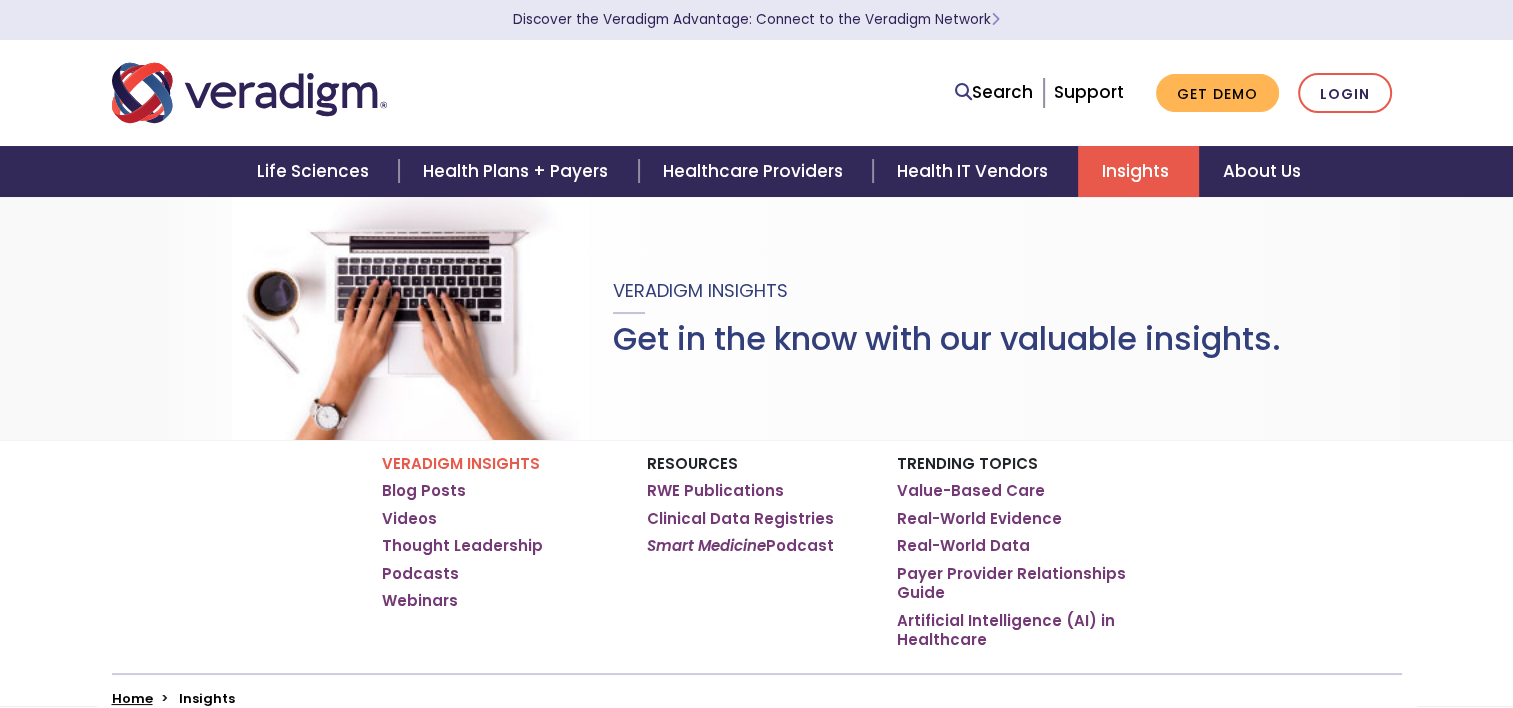 click on "Blog Posts" at bounding box center [0, 0] 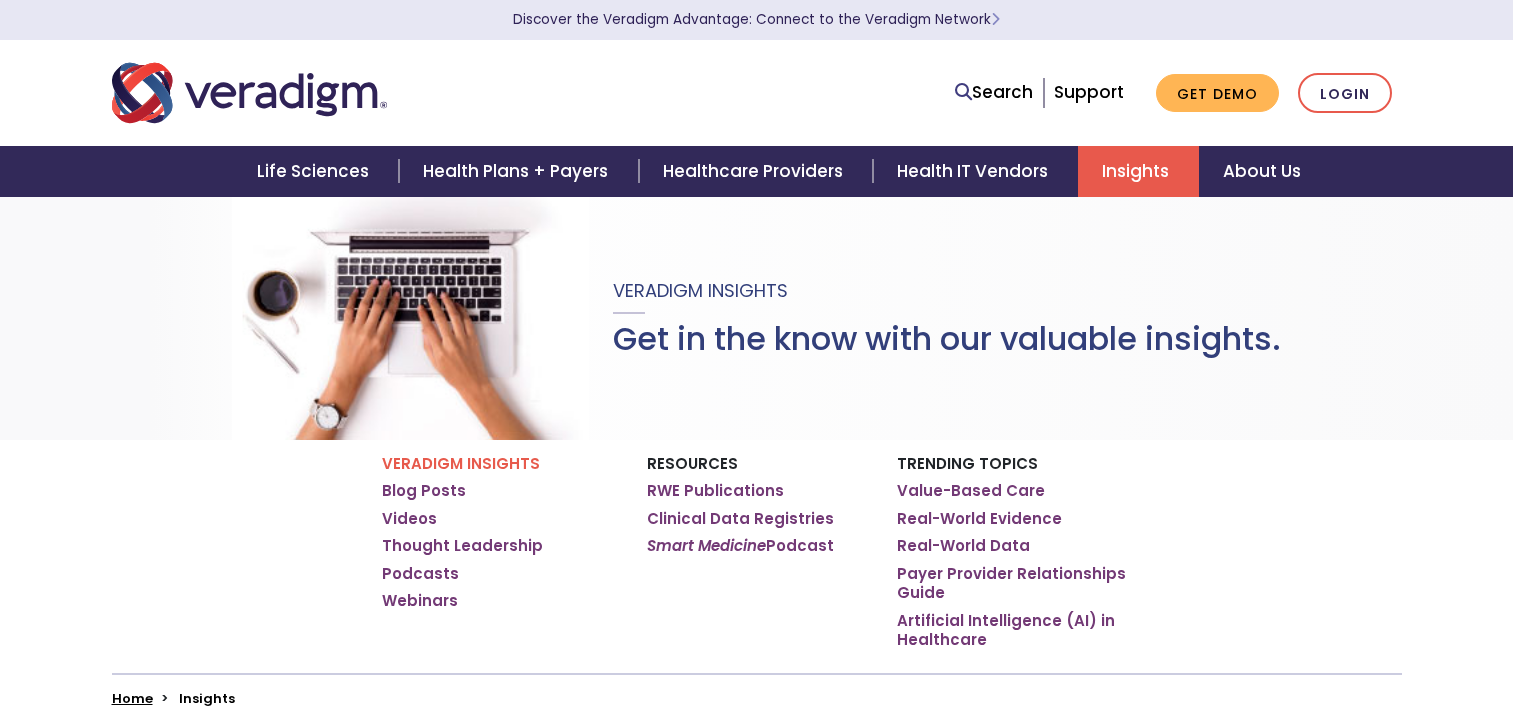 scroll, scrollTop: 0, scrollLeft: 0, axis: both 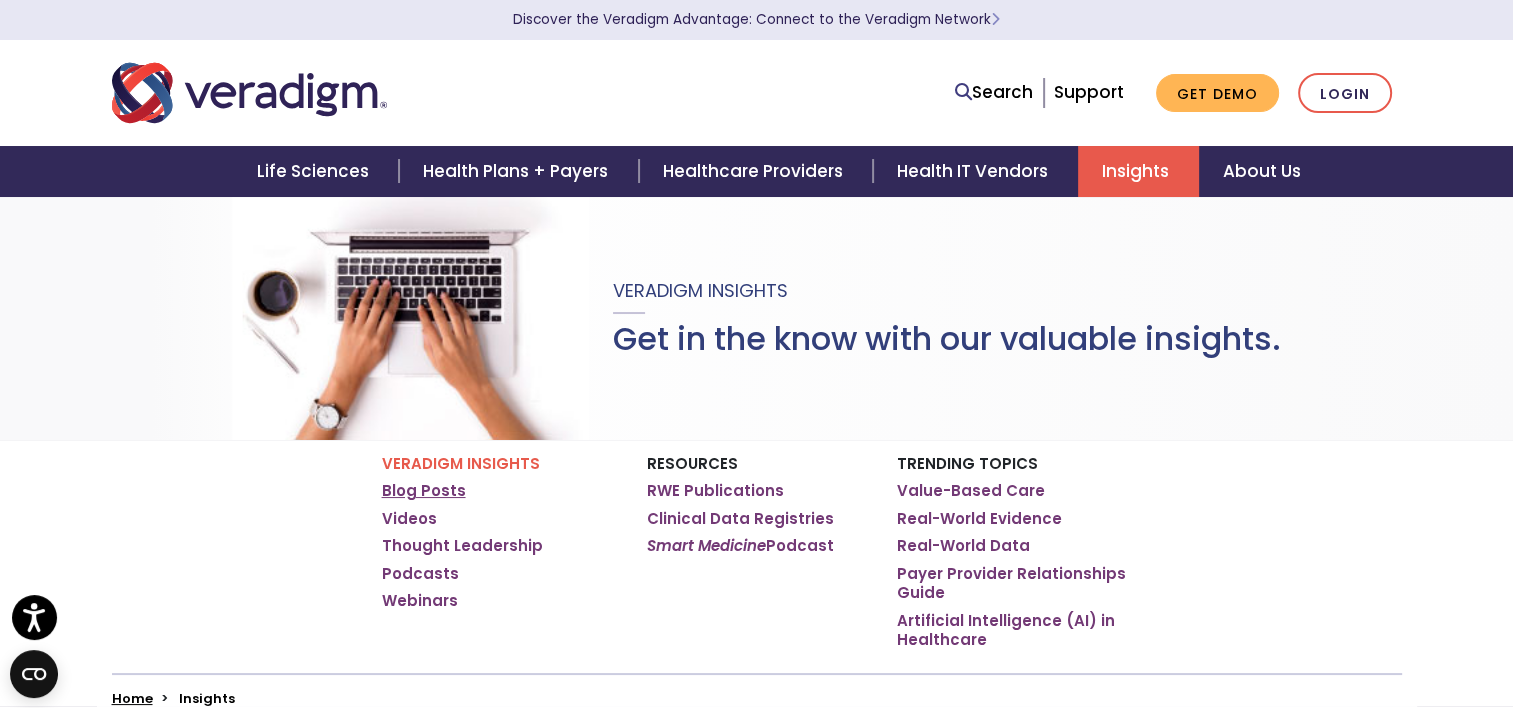 click on "Blog Posts" at bounding box center [424, 491] 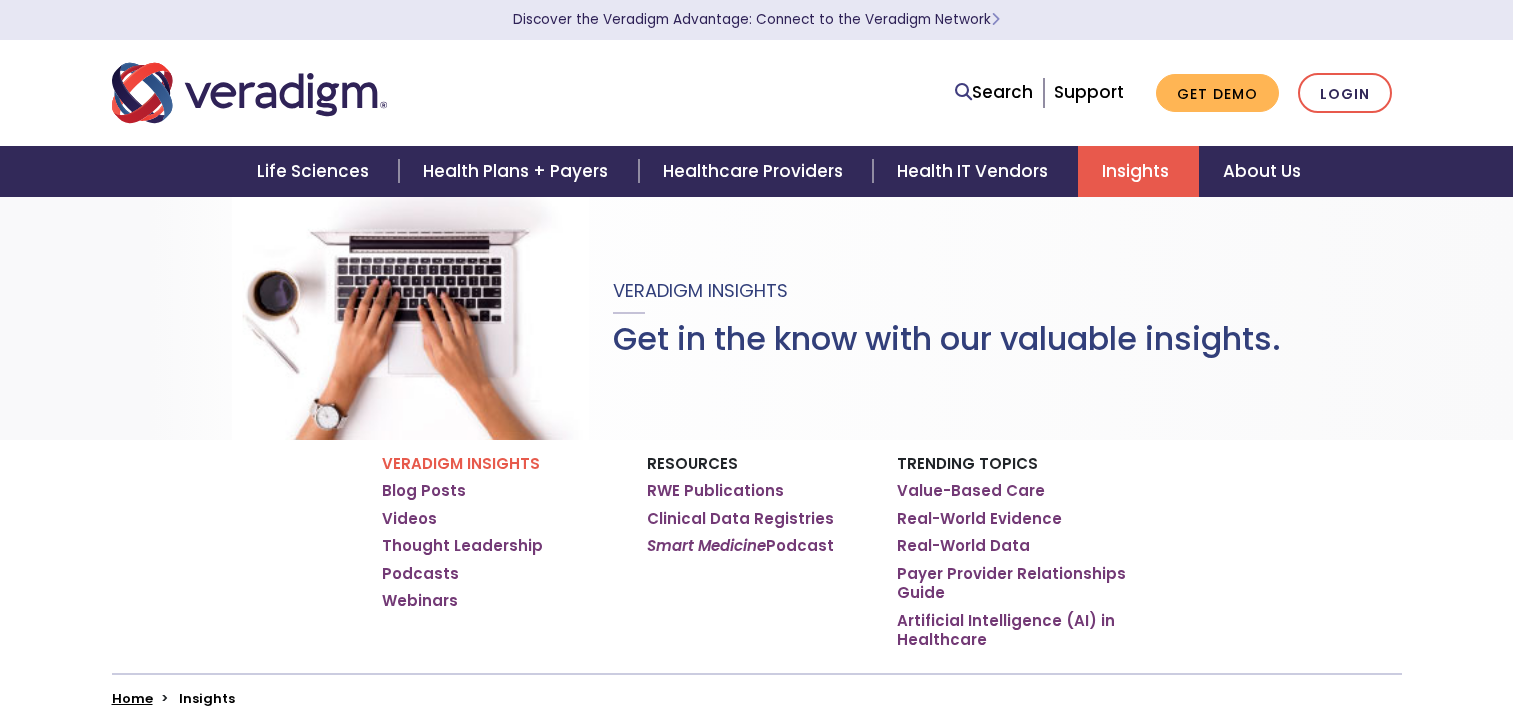 scroll, scrollTop: 0, scrollLeft: 0, axis: both 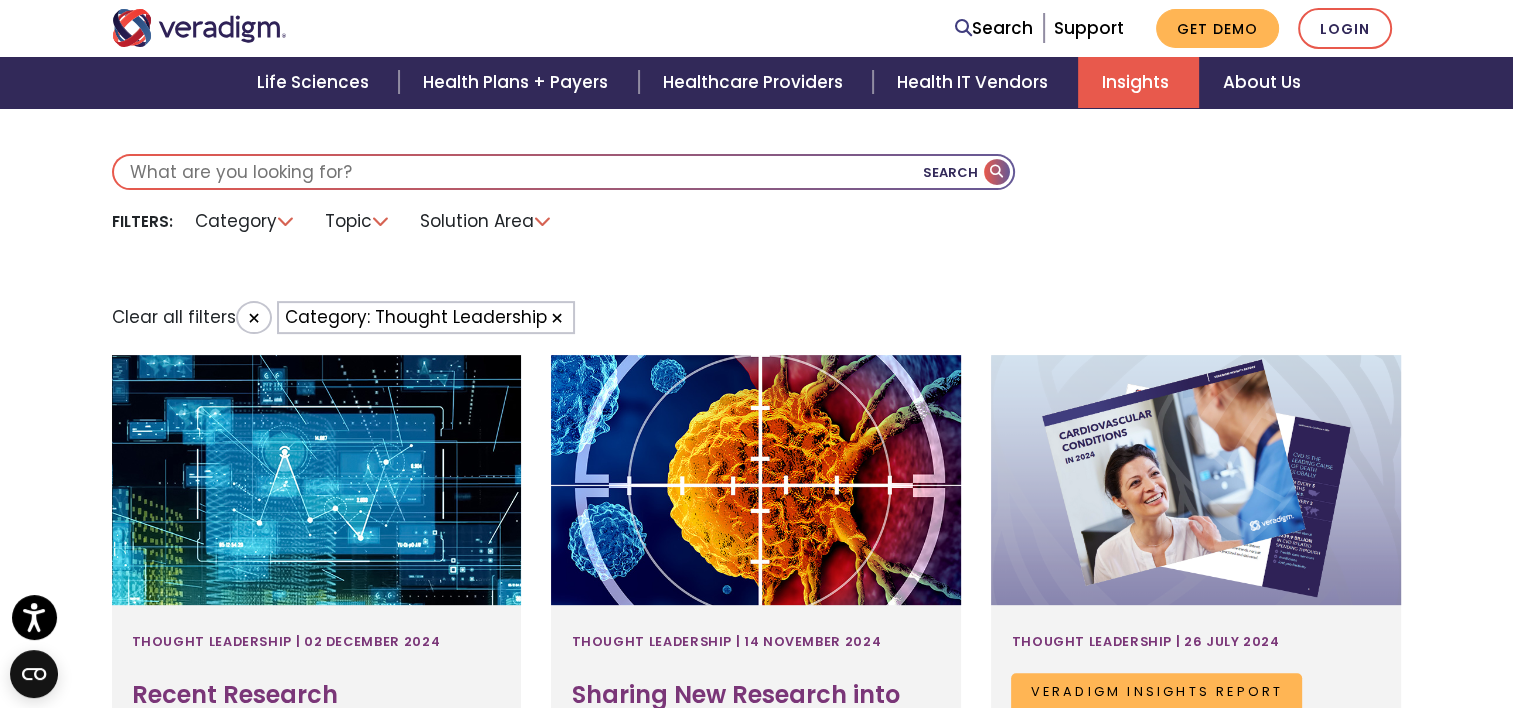 click on "Topic" at bounding box center [358, 221] 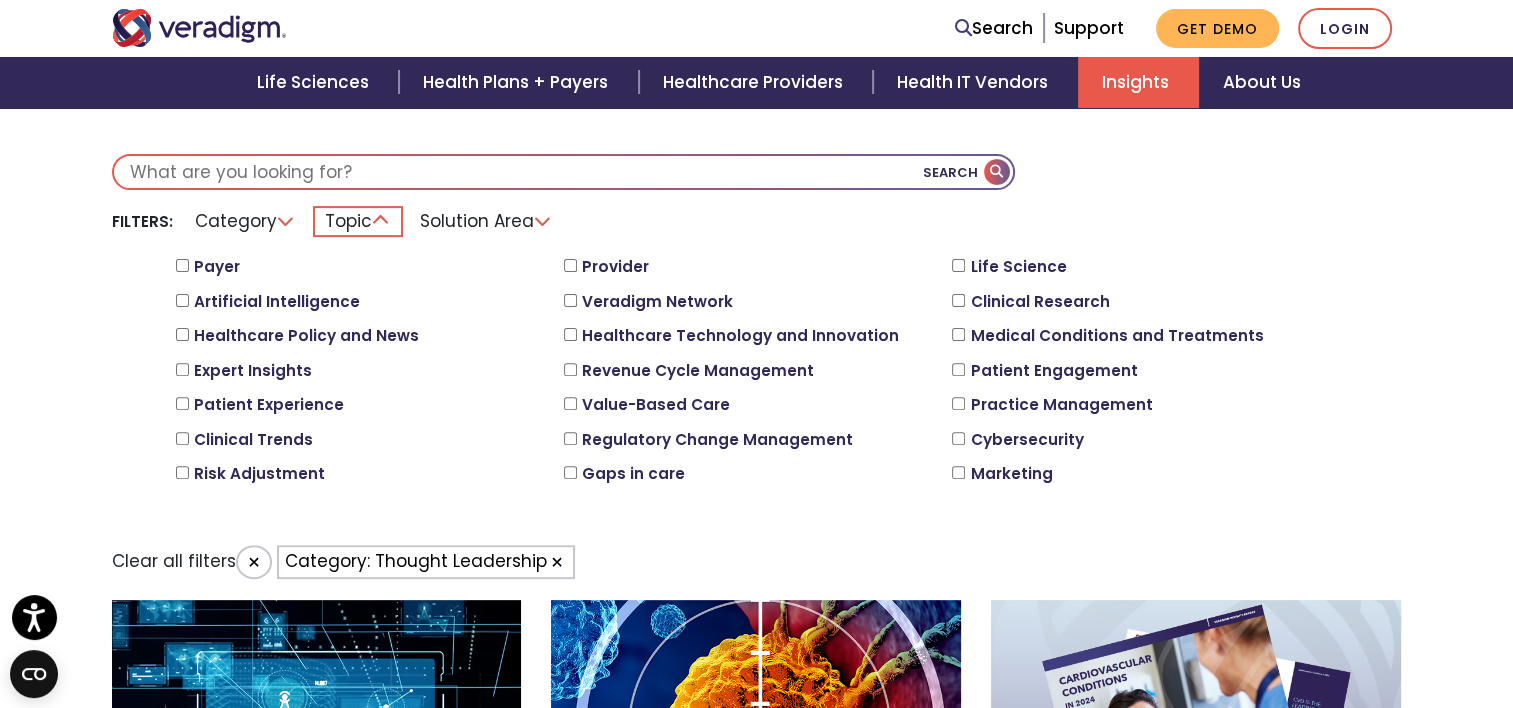 click on "Solution Area" at bounding box center (486, 221) 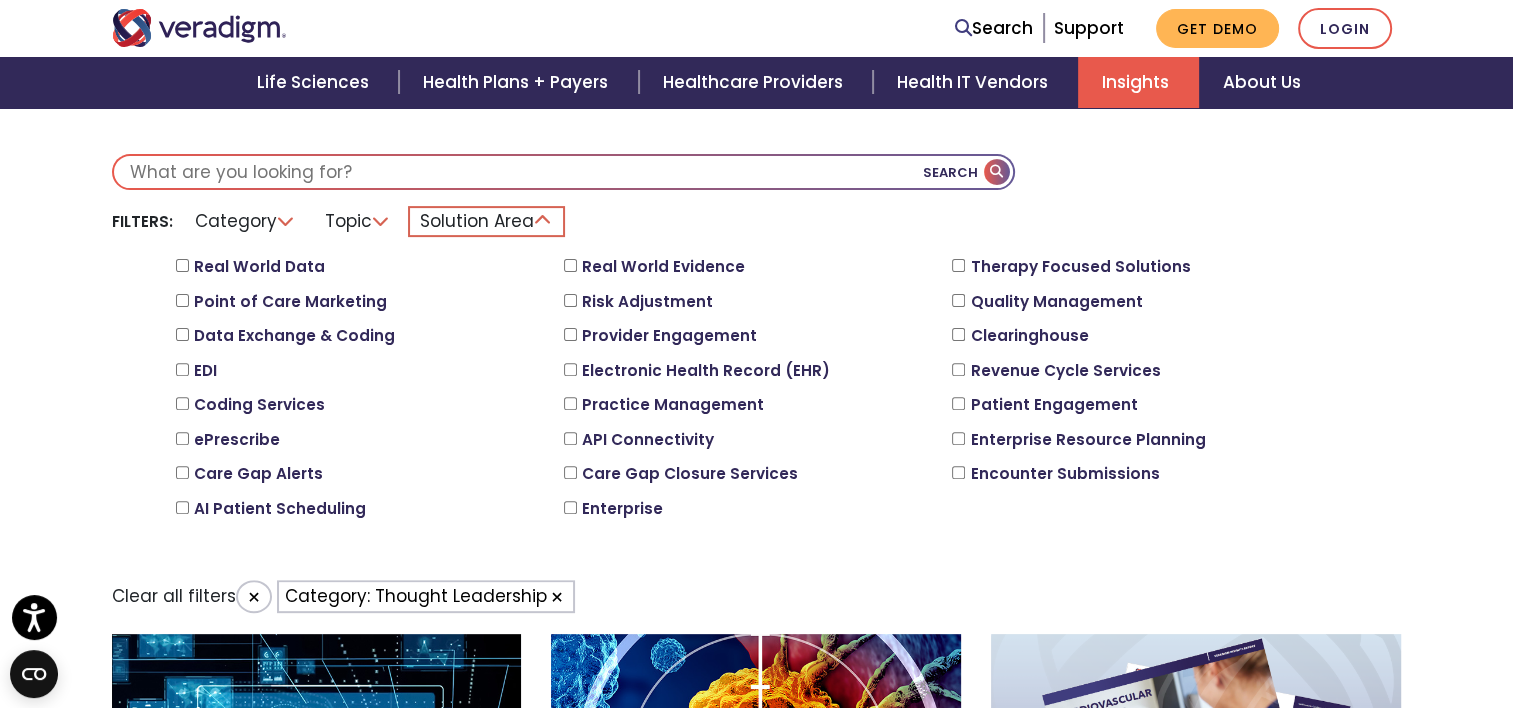 click on "Topic" at bounding box center (358, 221) 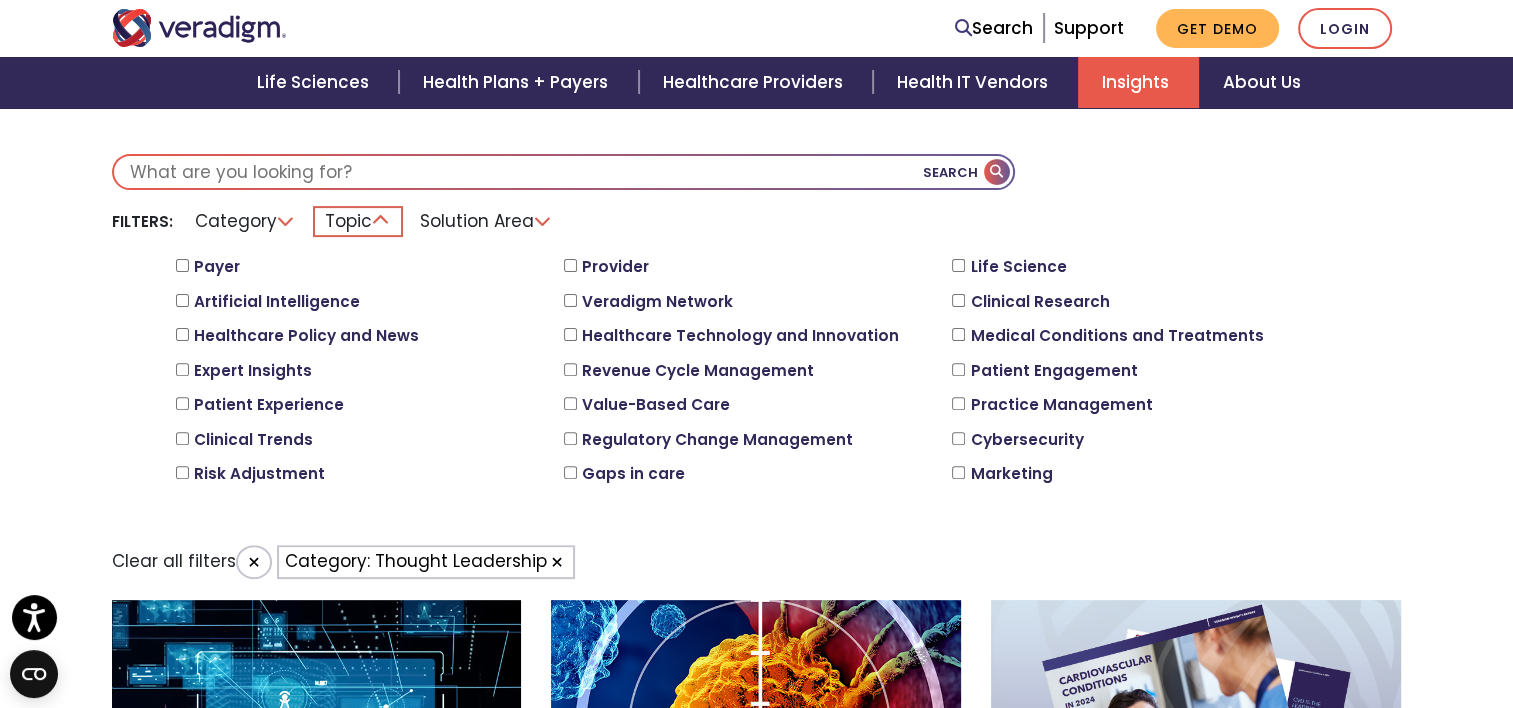 click on "Artificial Intelligence" at bounding box center (182, 300) 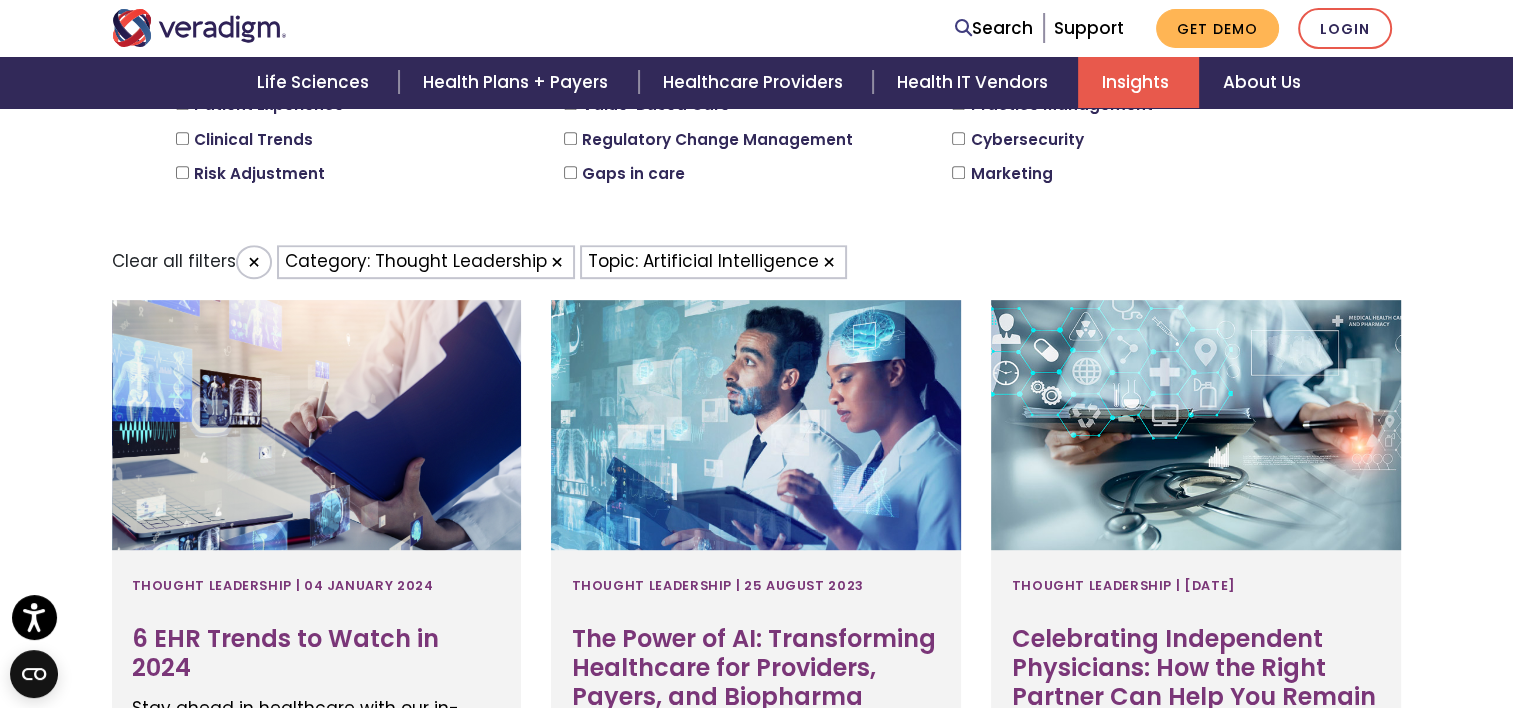 scroll, scrollTop: 600, scrollLeft: 0, axis: vertical 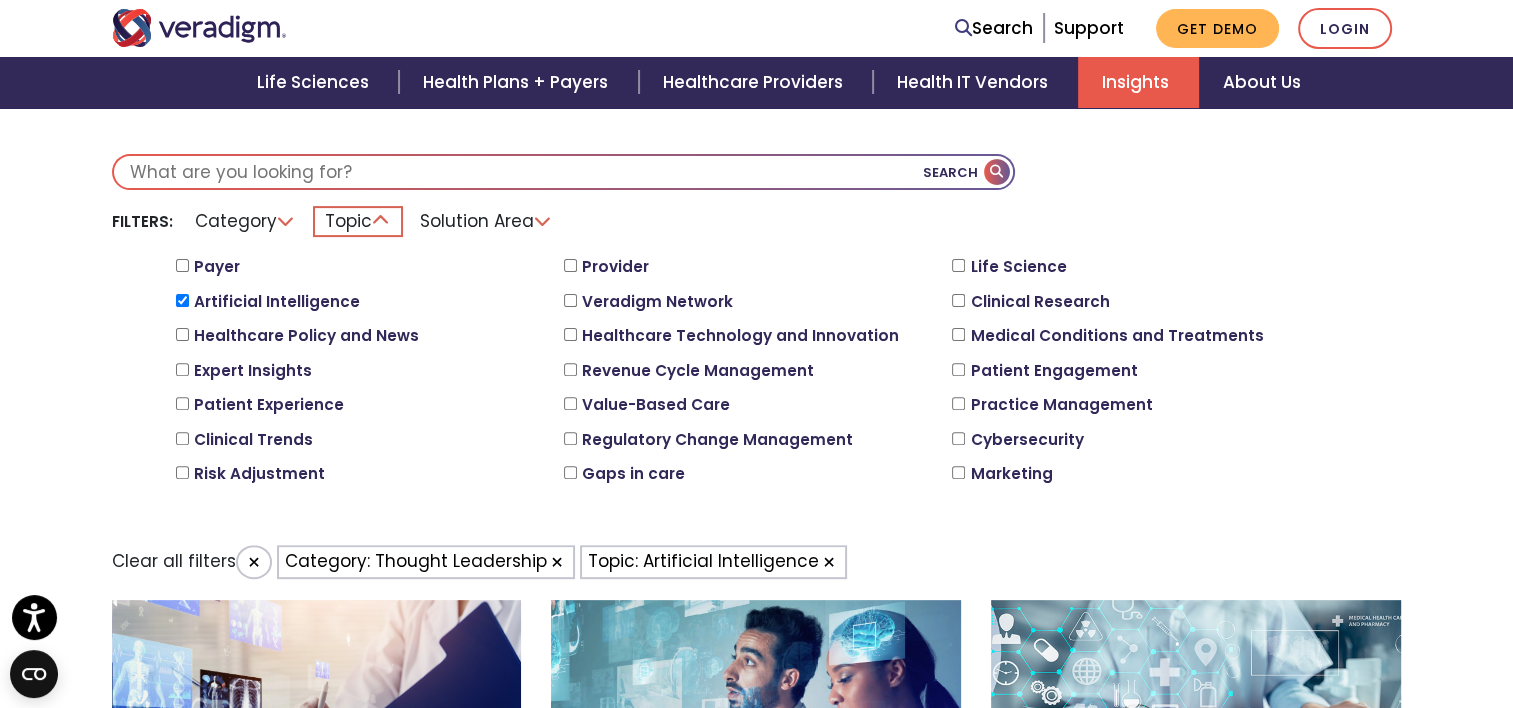 click on "Category: Thought Leadership" at bounding box center (426, 561) 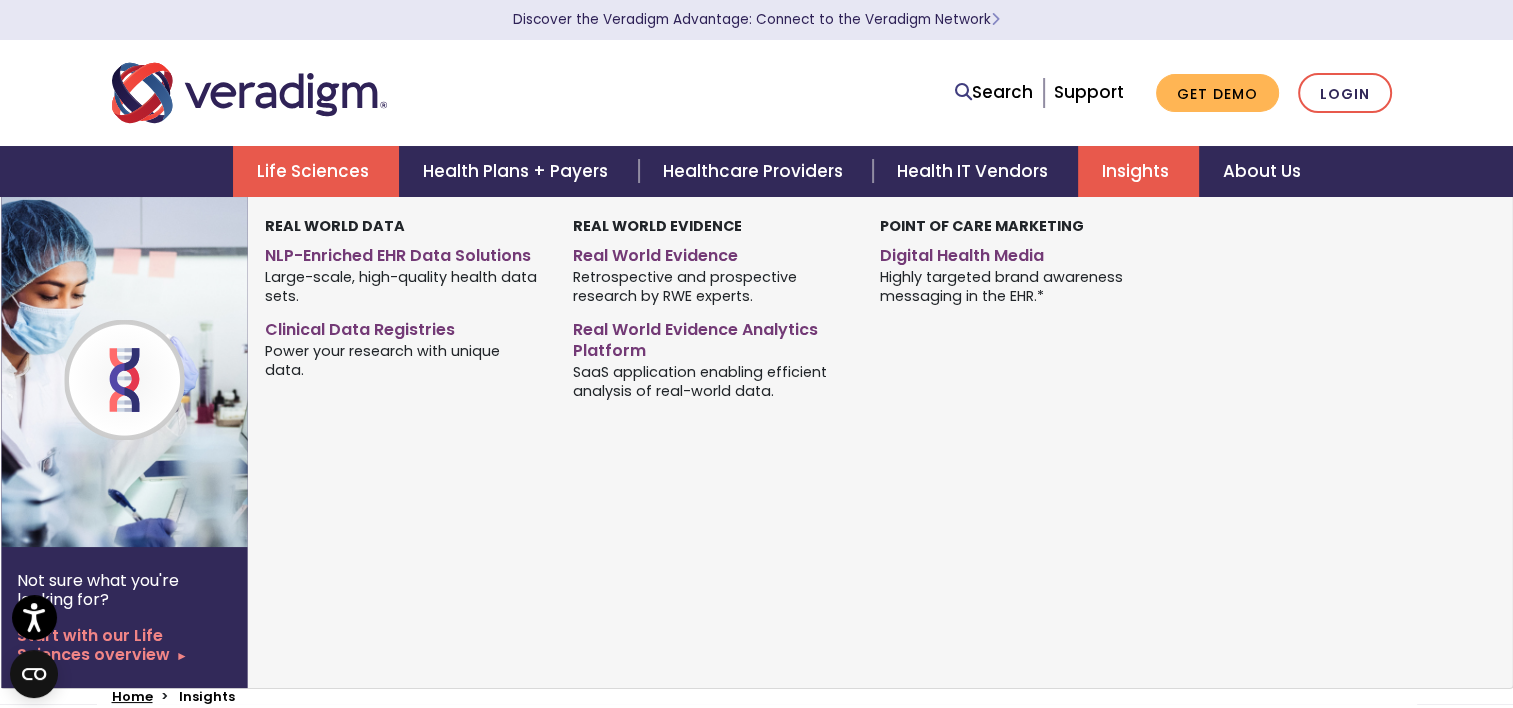 scroll, scrollTop: 0, scrollLeft: 0, axis: both 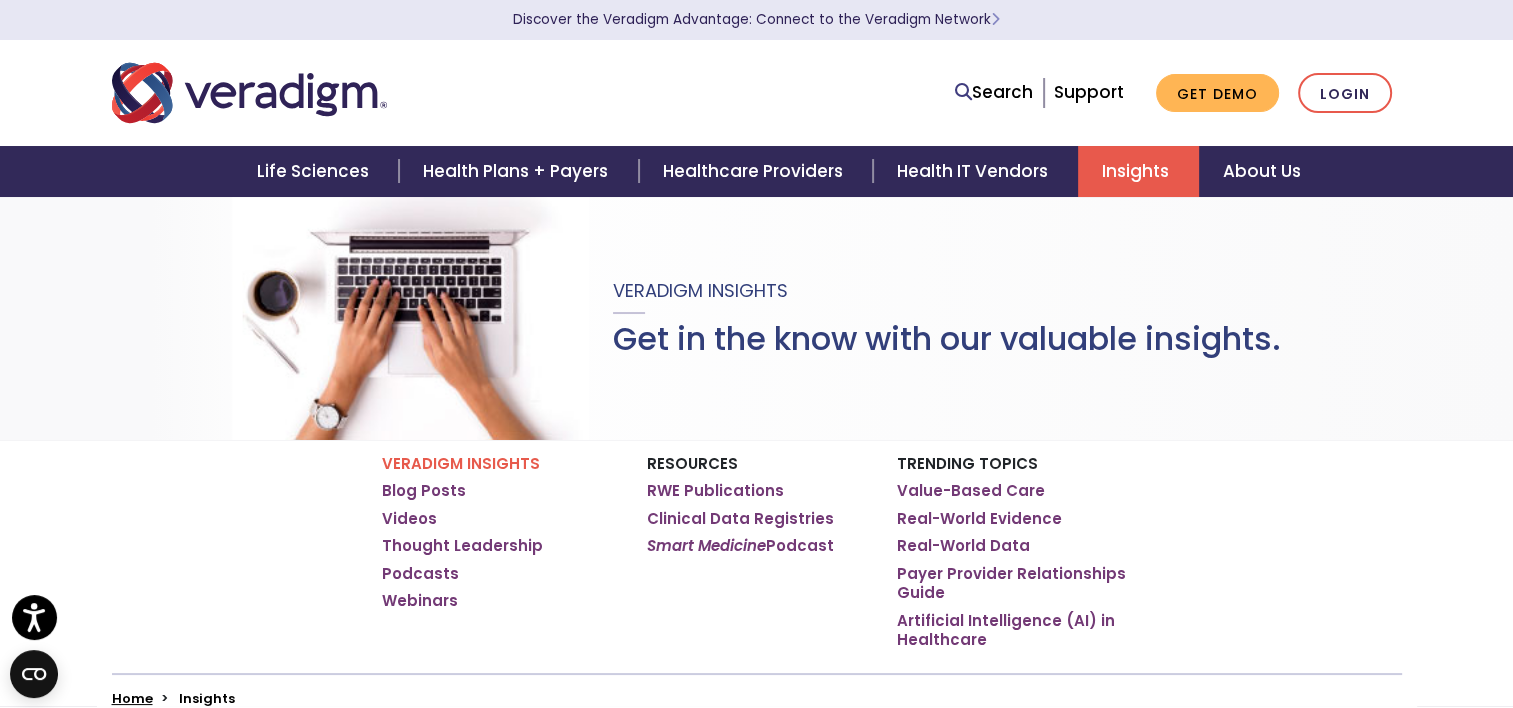 click at bounding box center (249, 93) 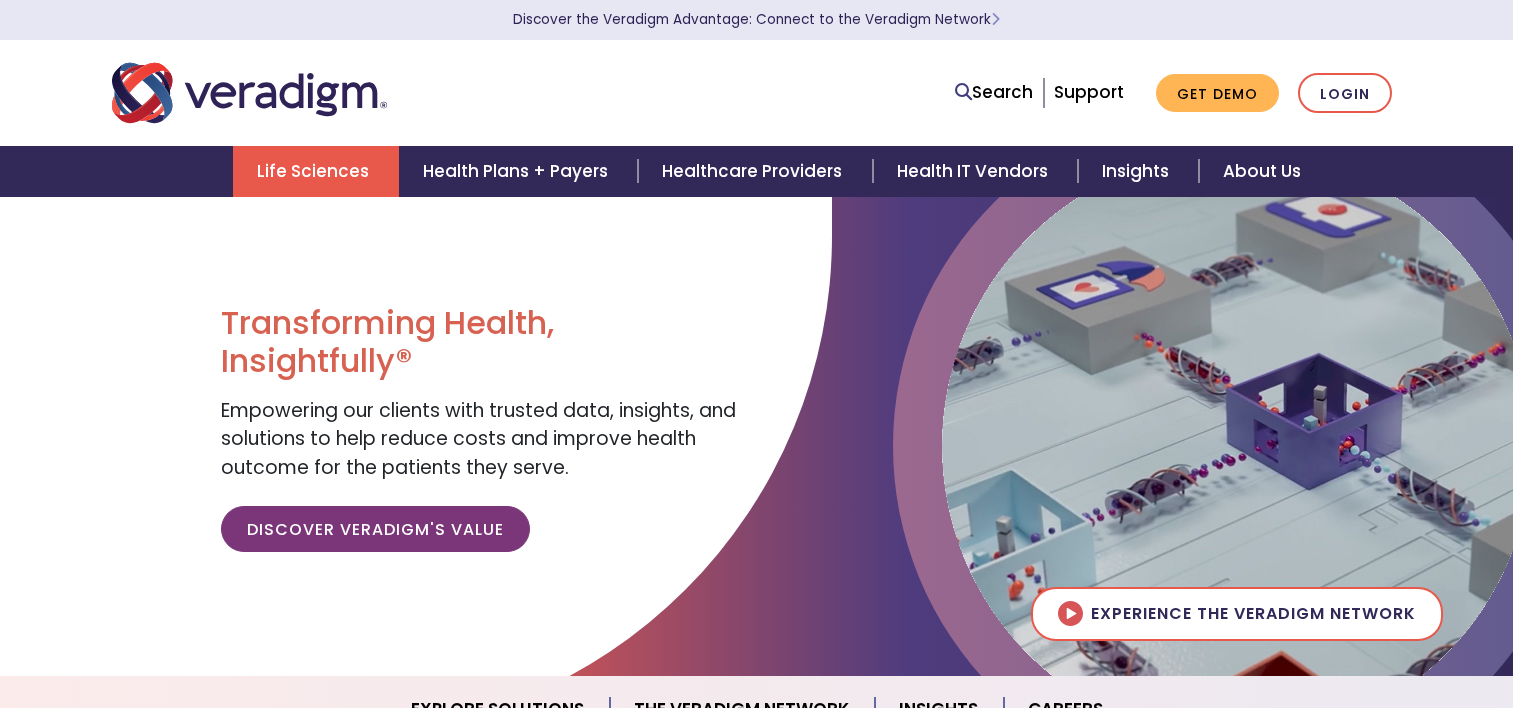 scroll, scrollTop: 0, scrollLeft: 0, axis: both 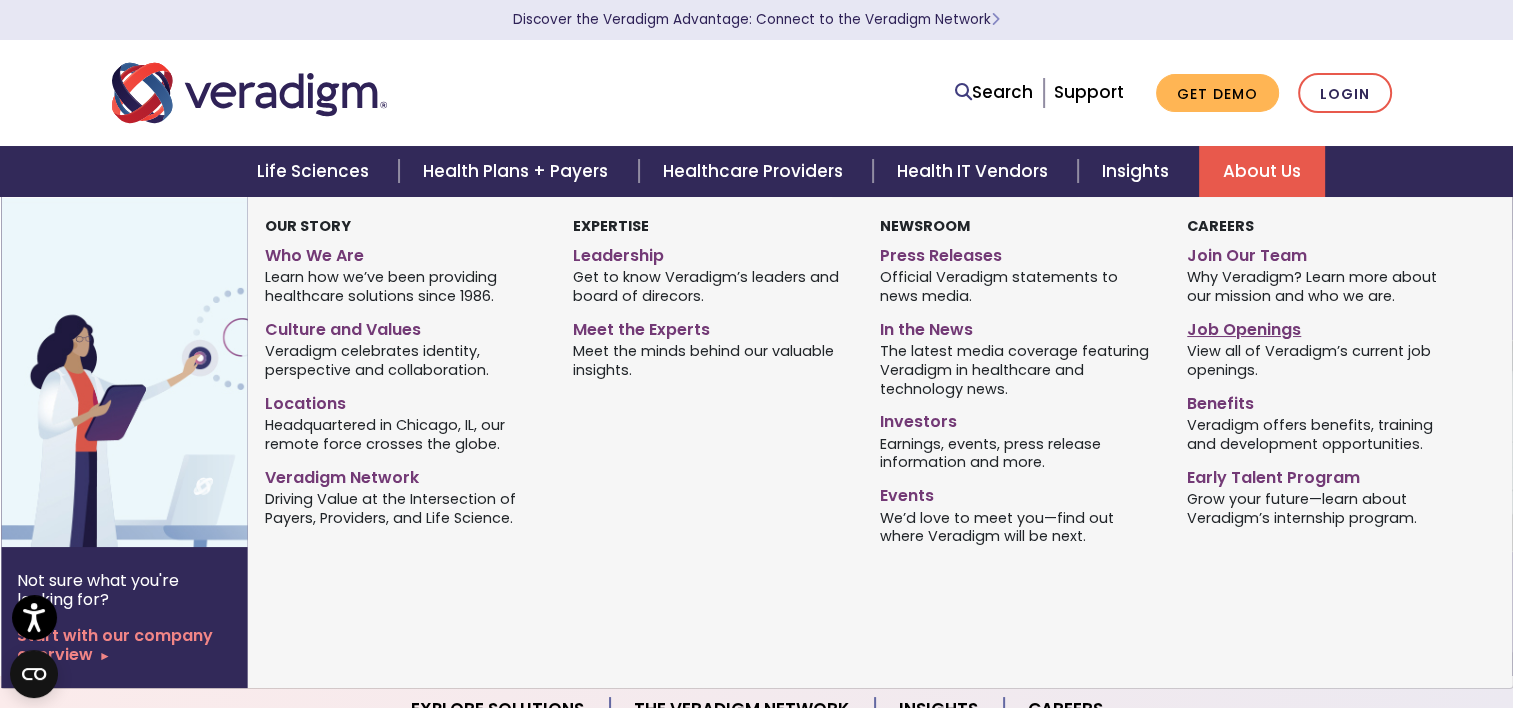 click on "Job Openings" at bounding box center (1325, 326) 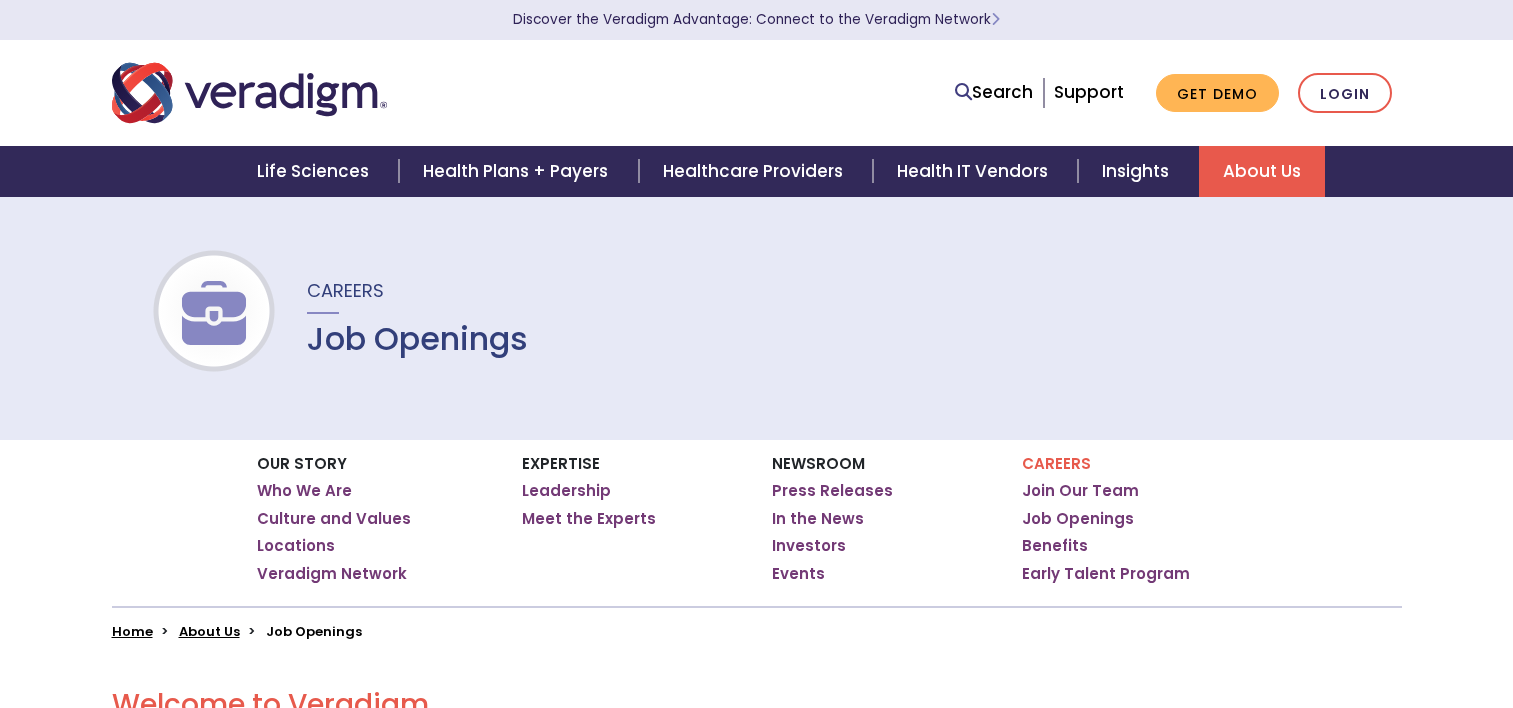 scroll, scrollTop: 0, scrollLeft: 0, axis: both 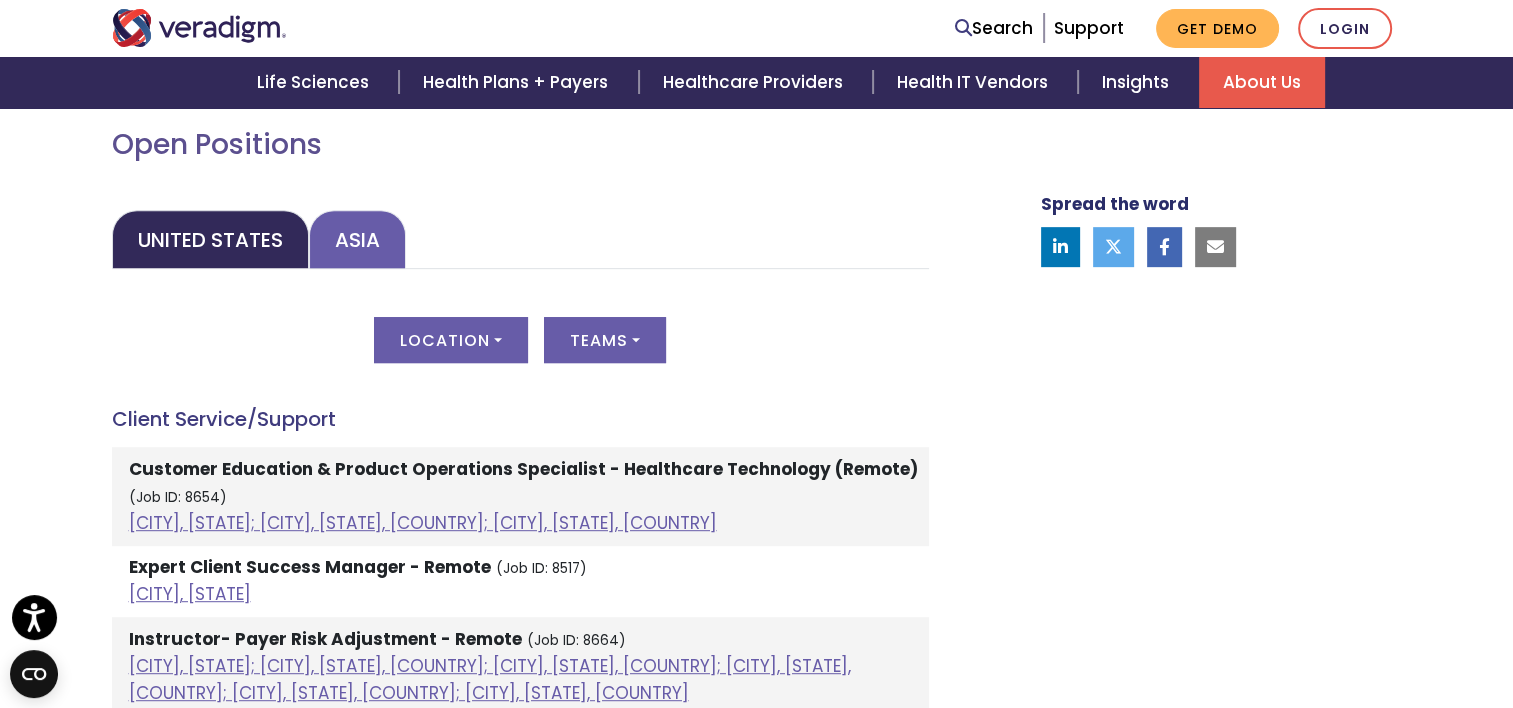 click on "Asia" at bounding box center (357, 239) 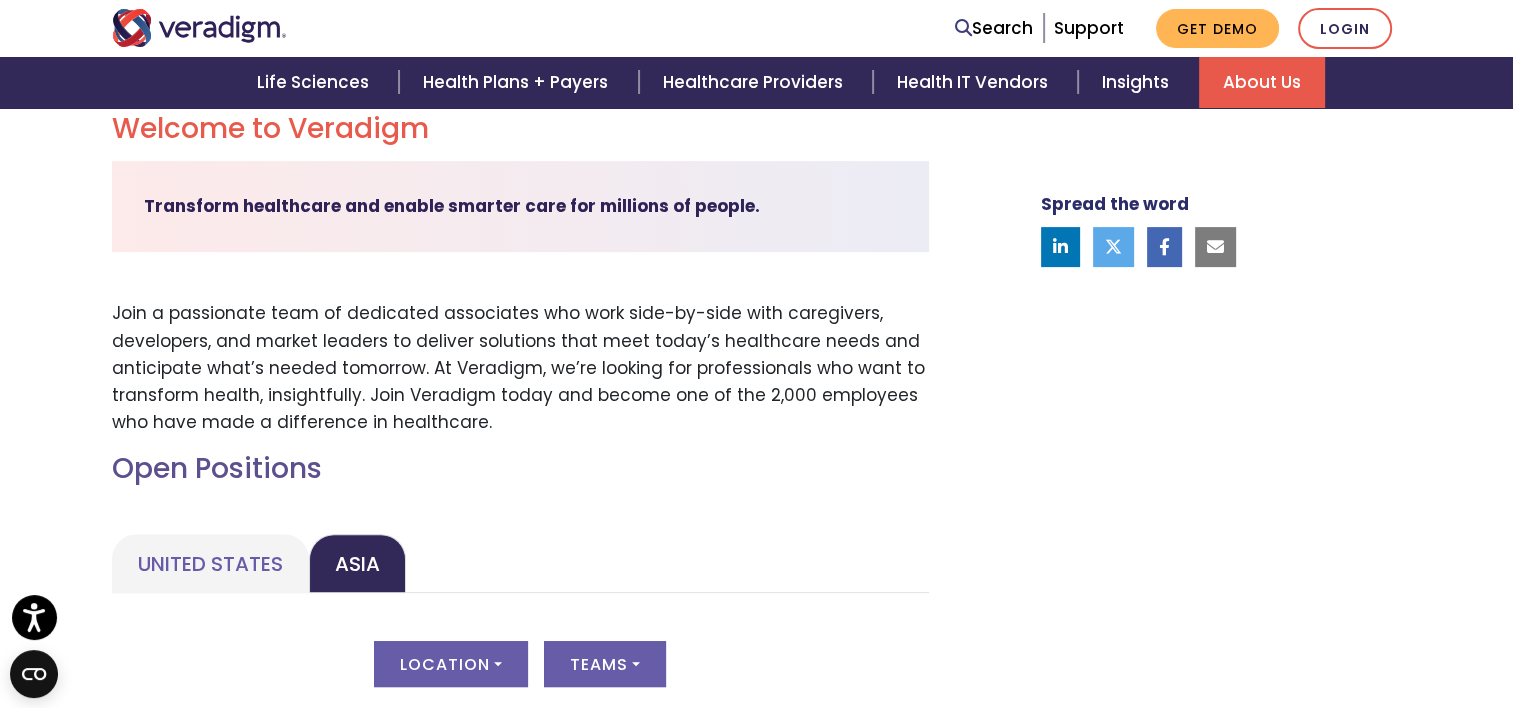 scroll, scrollTop: 600, scrollLeft: 0, axis: vertical 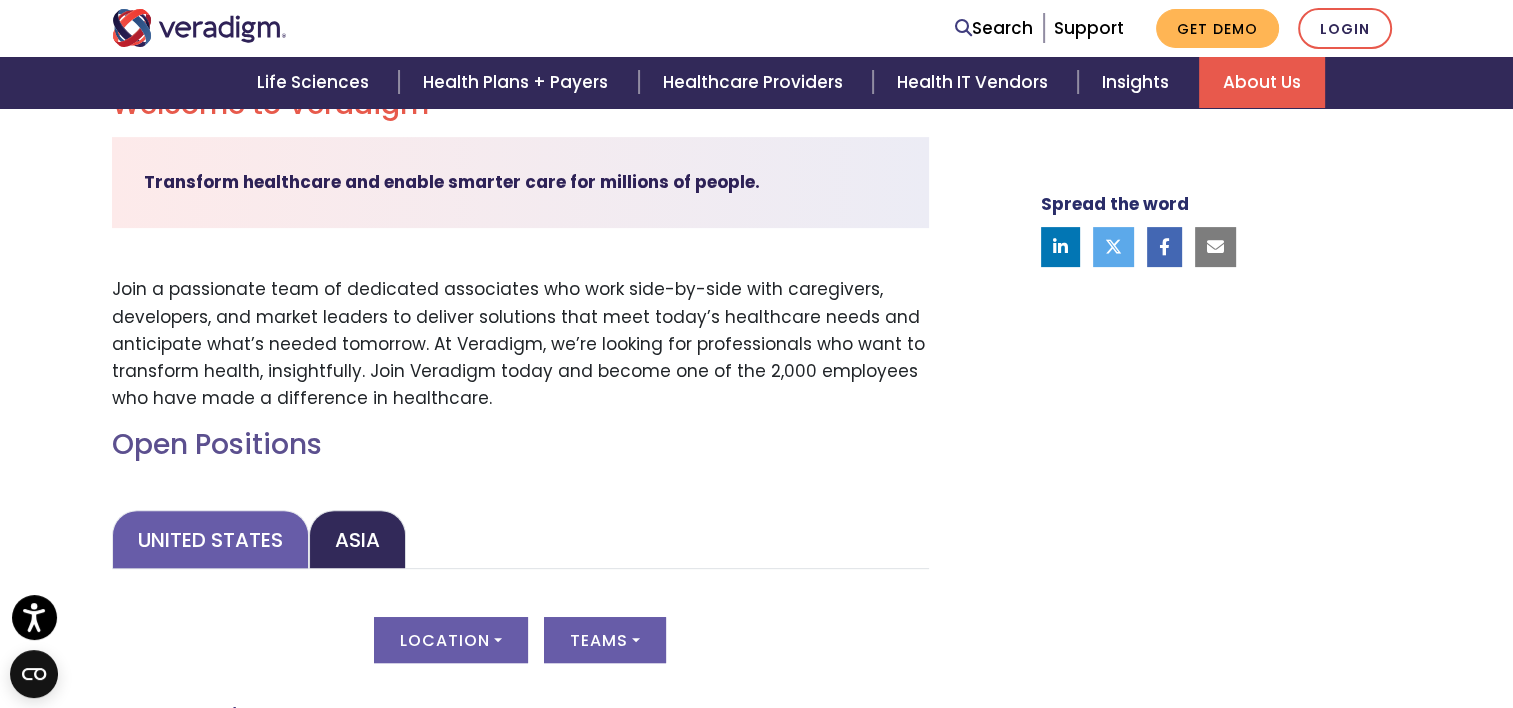 click on "United States" at bounding box center [210, 539] 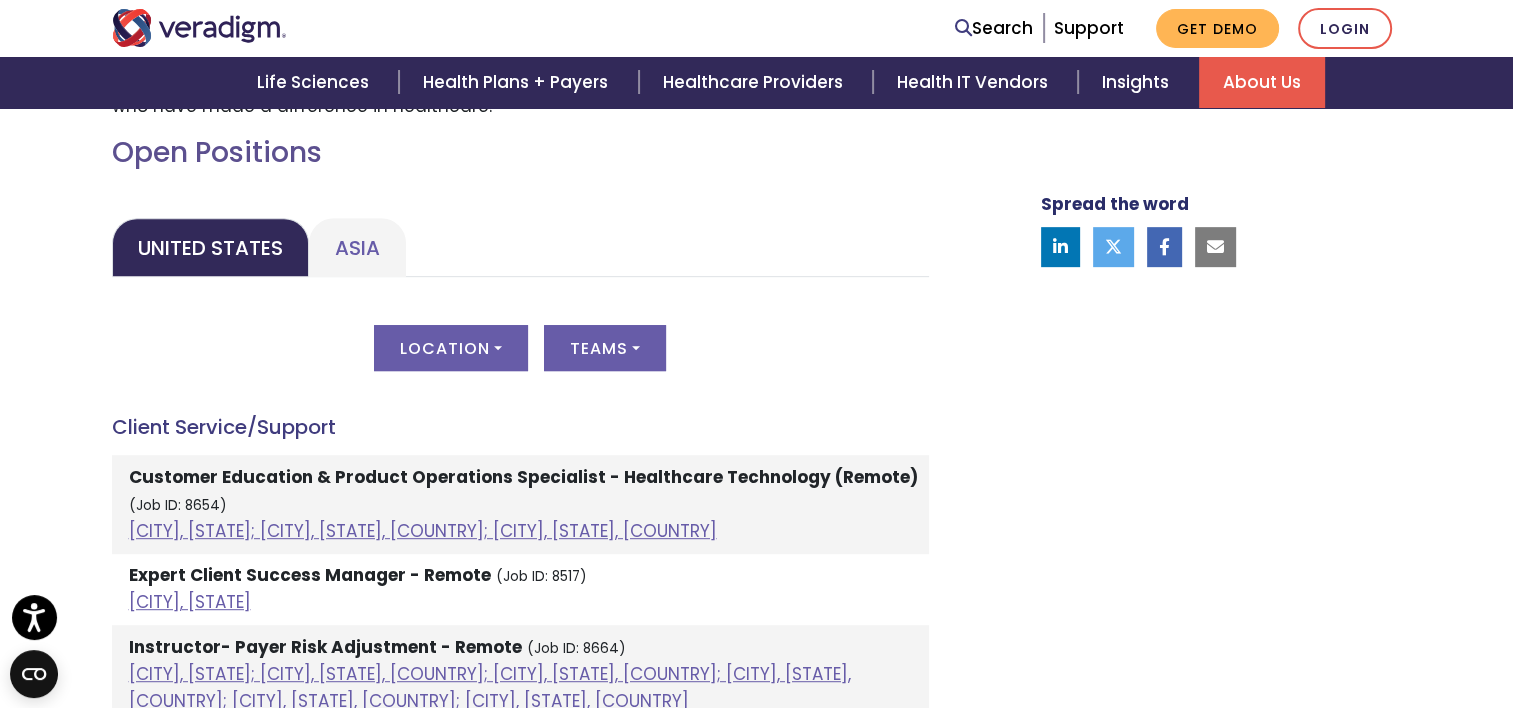scroll, scrollTop: 900, scrollLeft: 0, axis: vertical 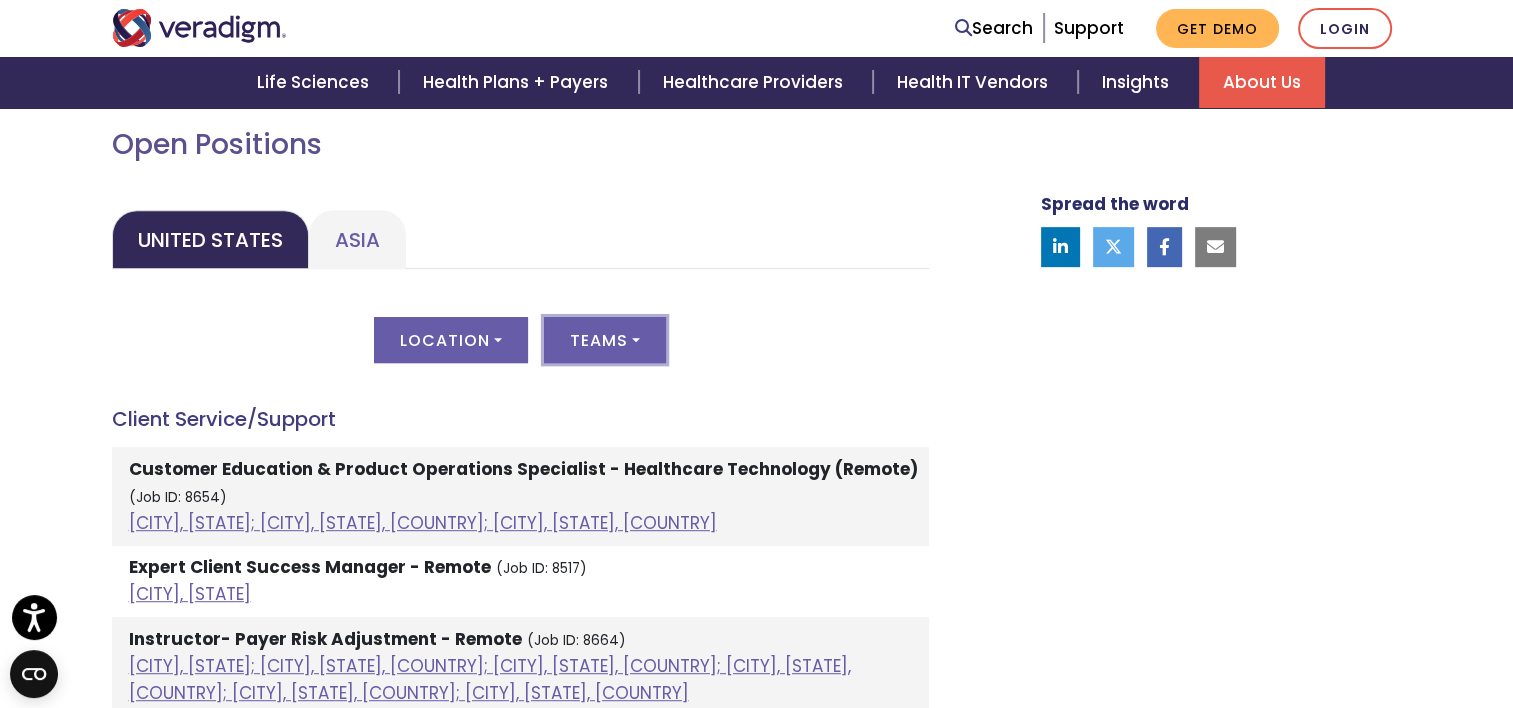 click on "Teams" at bounding box center [605, 340] 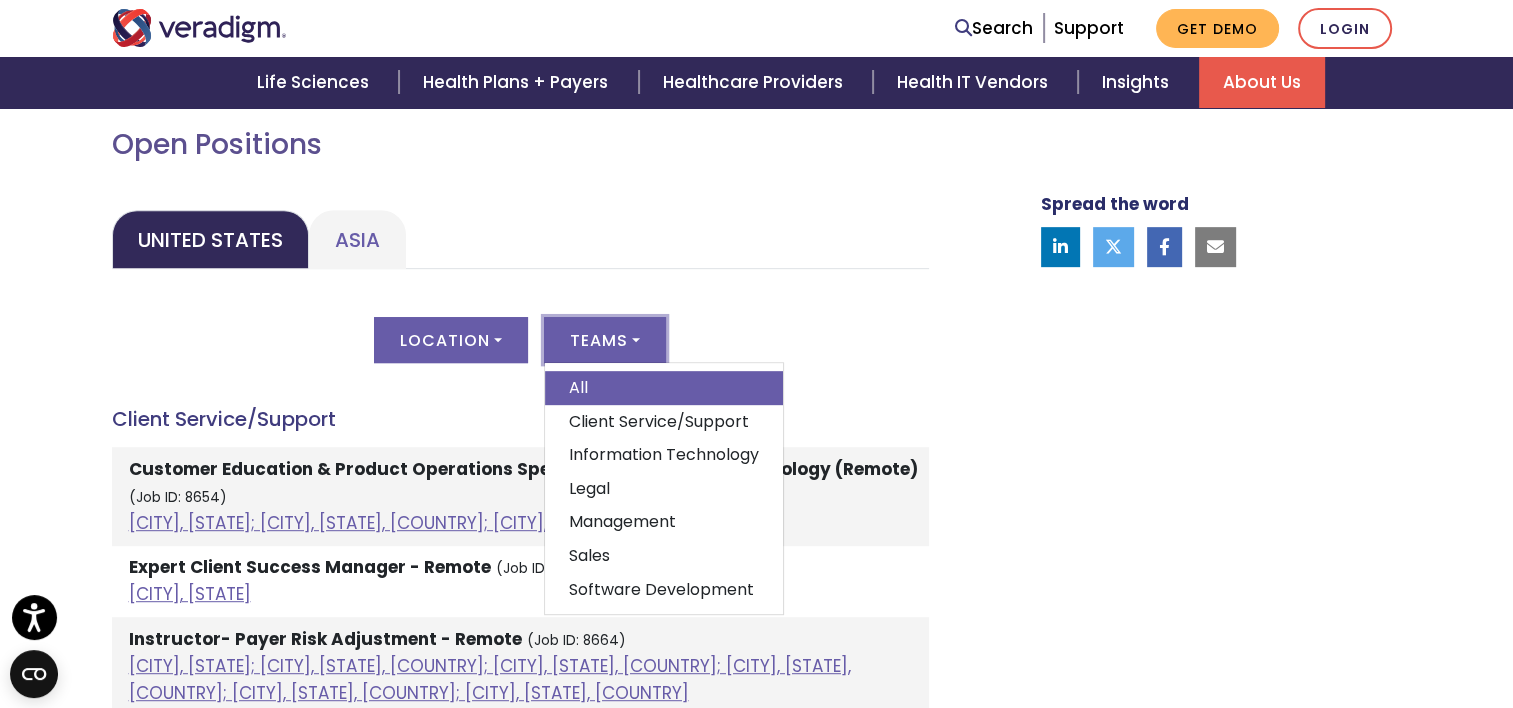 click on "[COUNTRY] Asia" at bounding box center (520, 239) 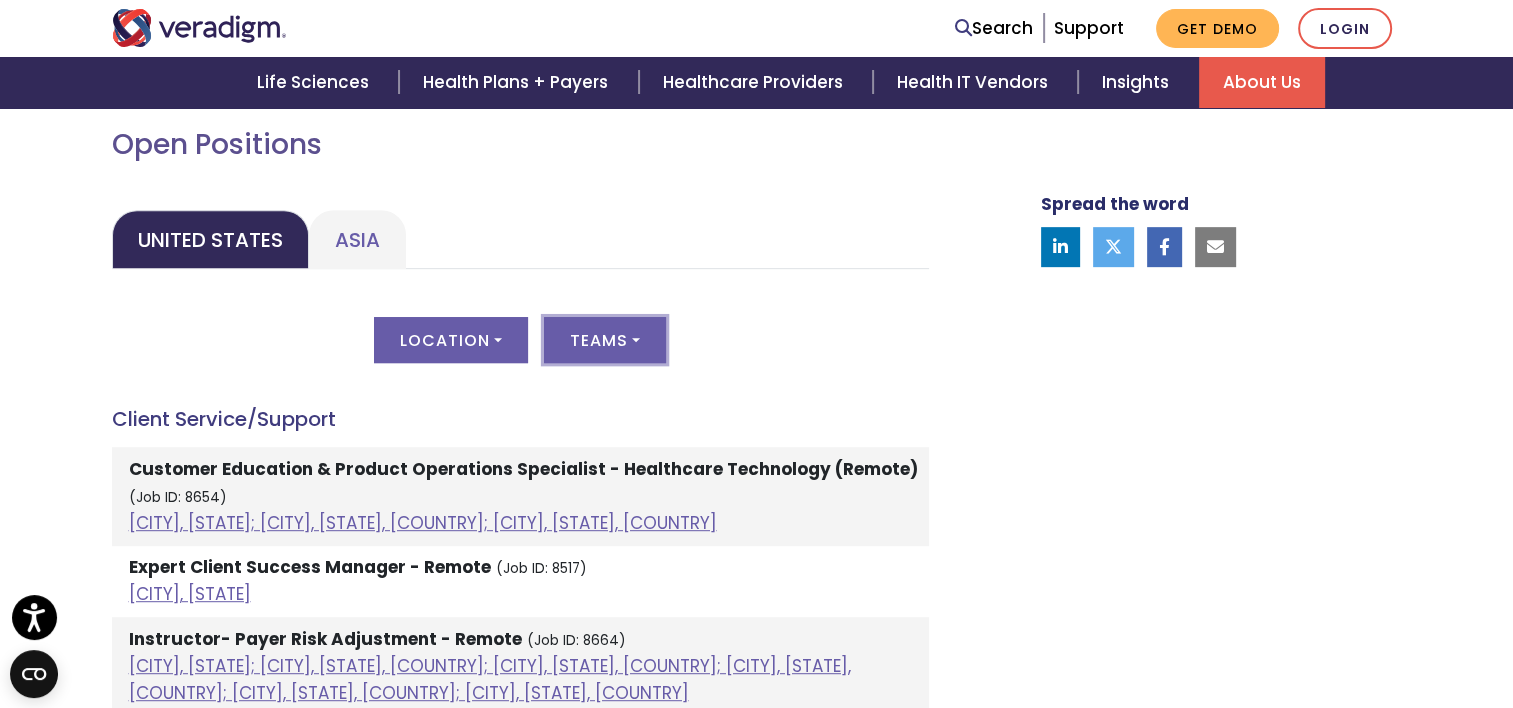click on "Teams" at bounding box center [605, 340] 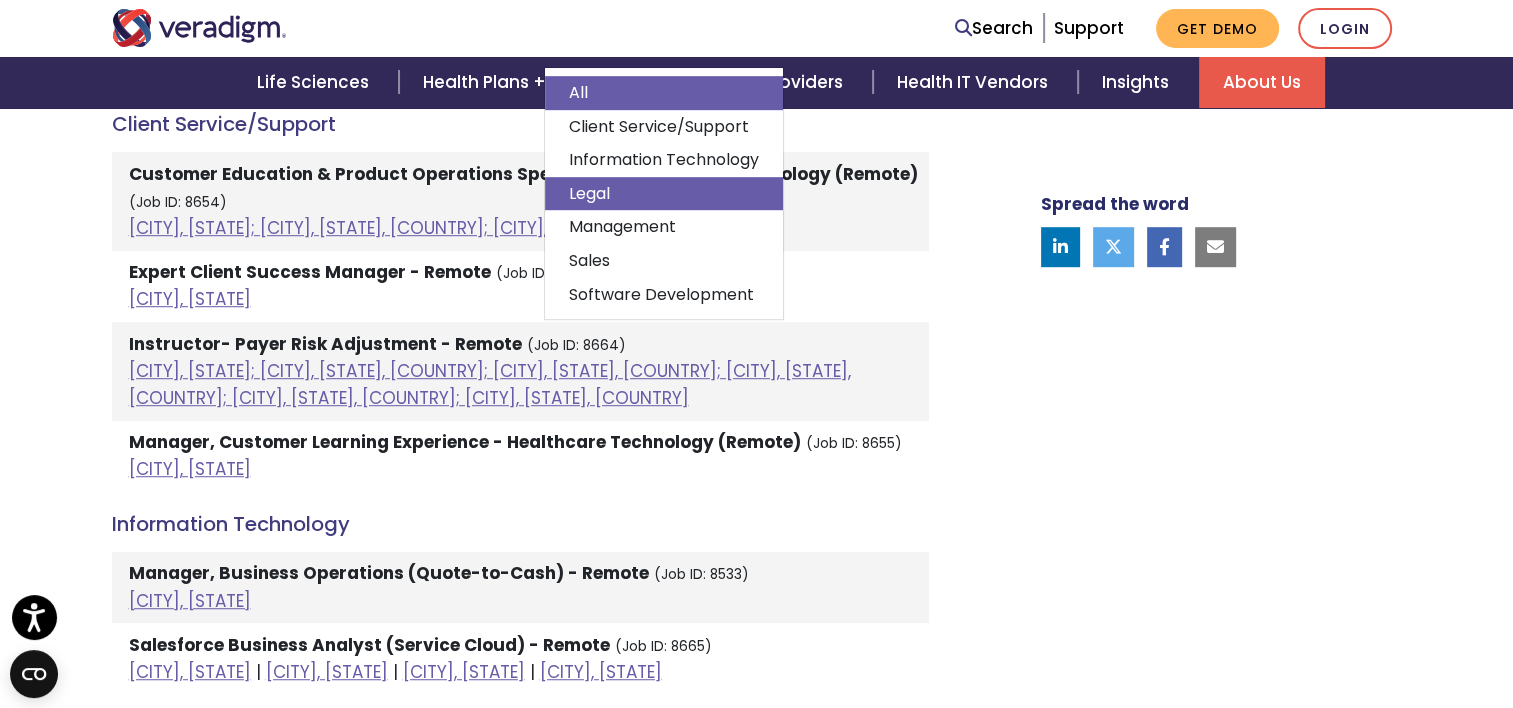 scroll, scrollTop: 1200, scrollLeft: 0, axis: vertical 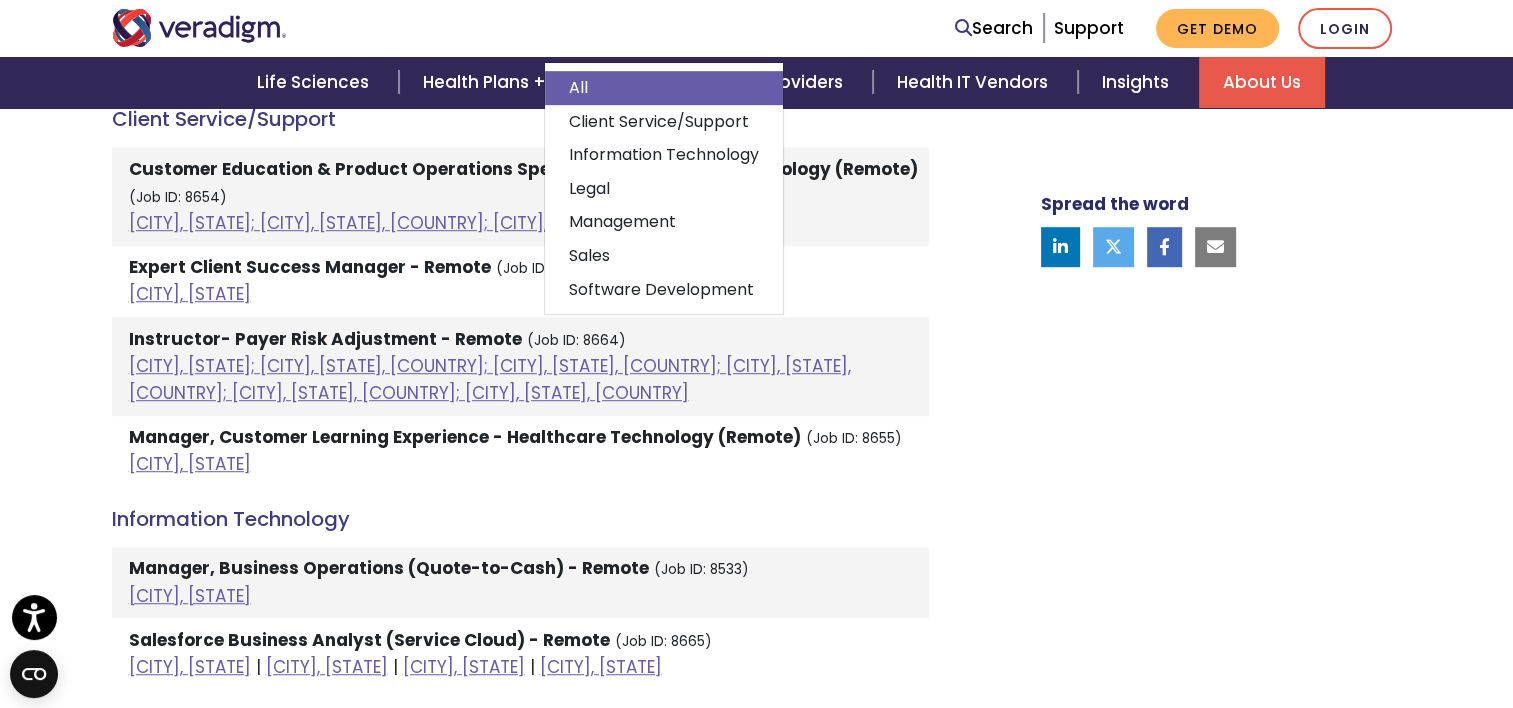 click on "Manager, Customer Learning Experience - Healthcare Technology (Remote)   (Job ID: 8655)                                                                                                                                                                    [CITY], [STATE]" at bounding box center (520, 451) 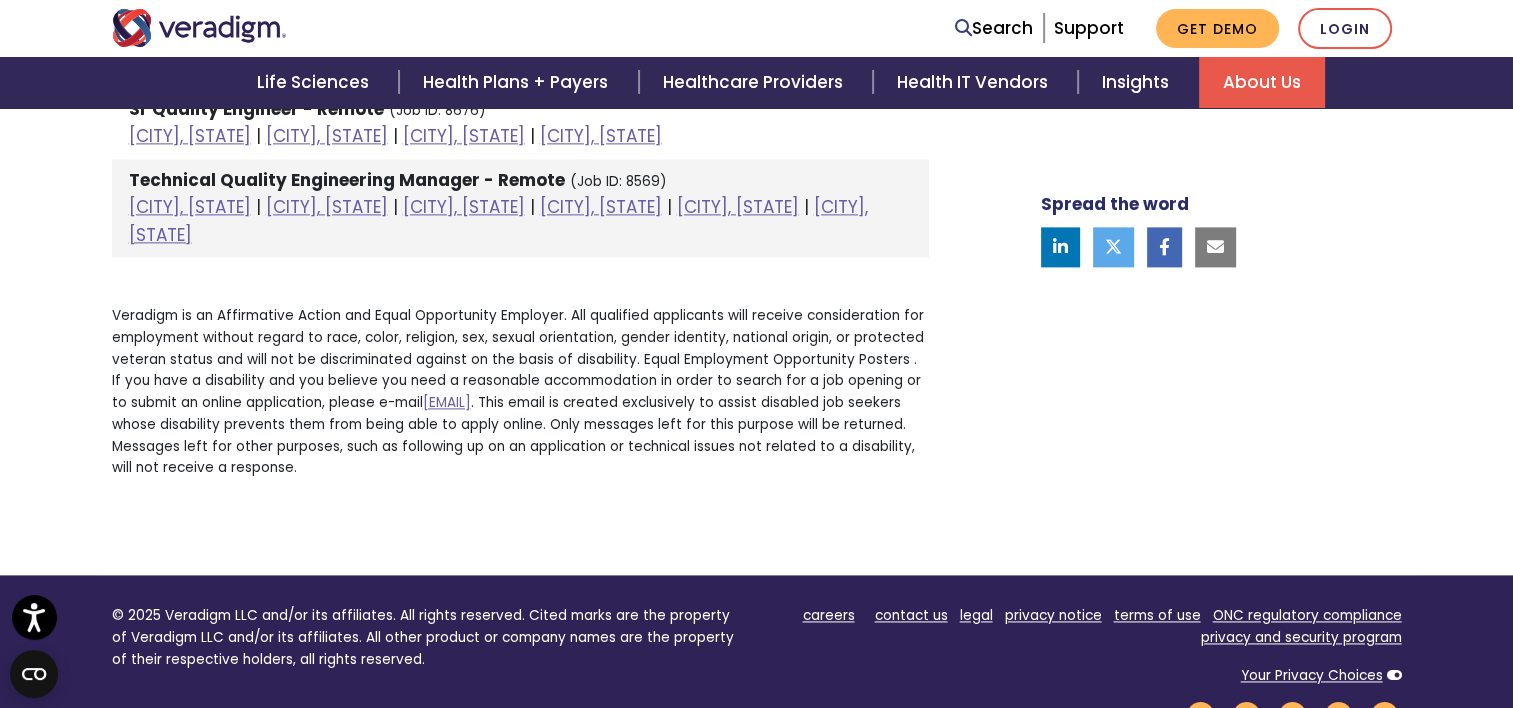 scroll, scrollTop: 2700, scrollLeft: 0, axis: vertical 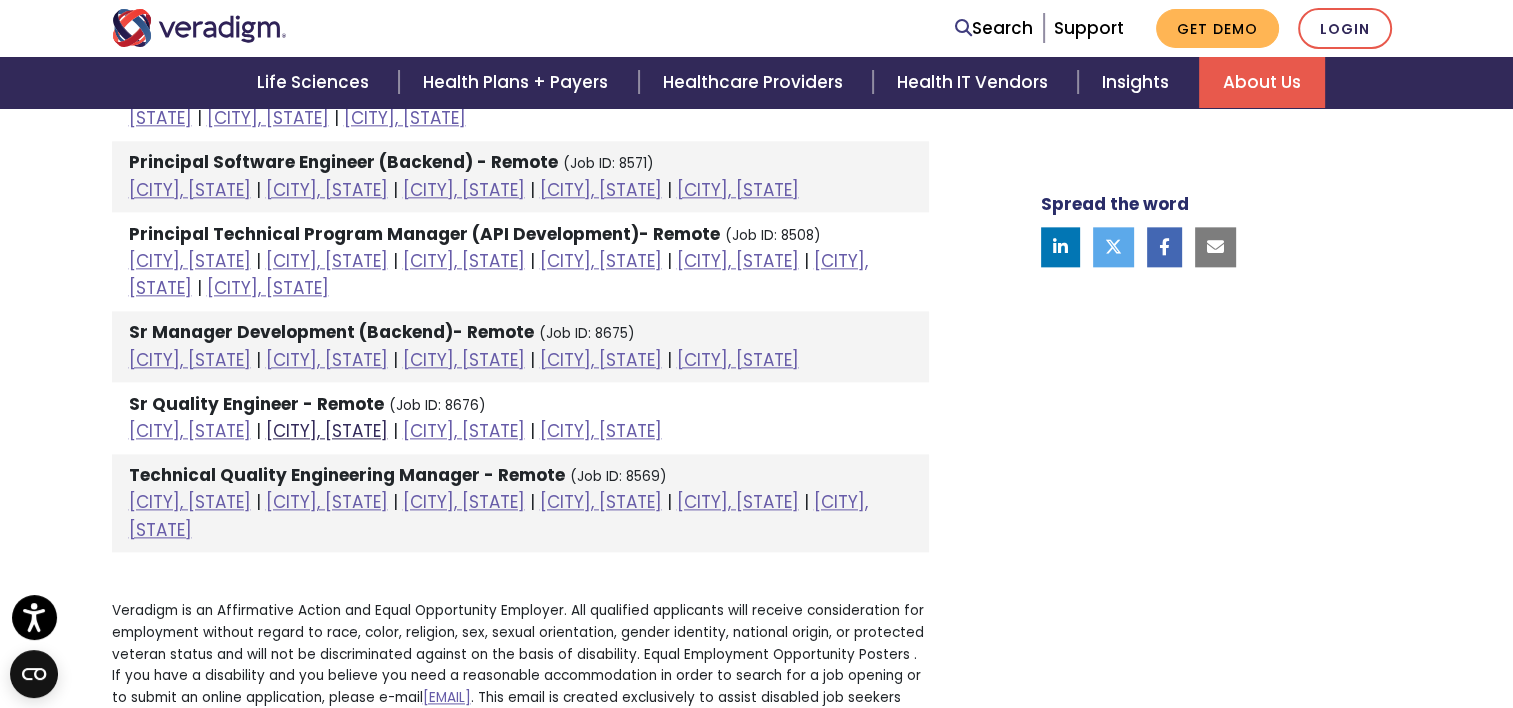 click on "[CITY], [STATE]" at bounding box center (327, 431) 